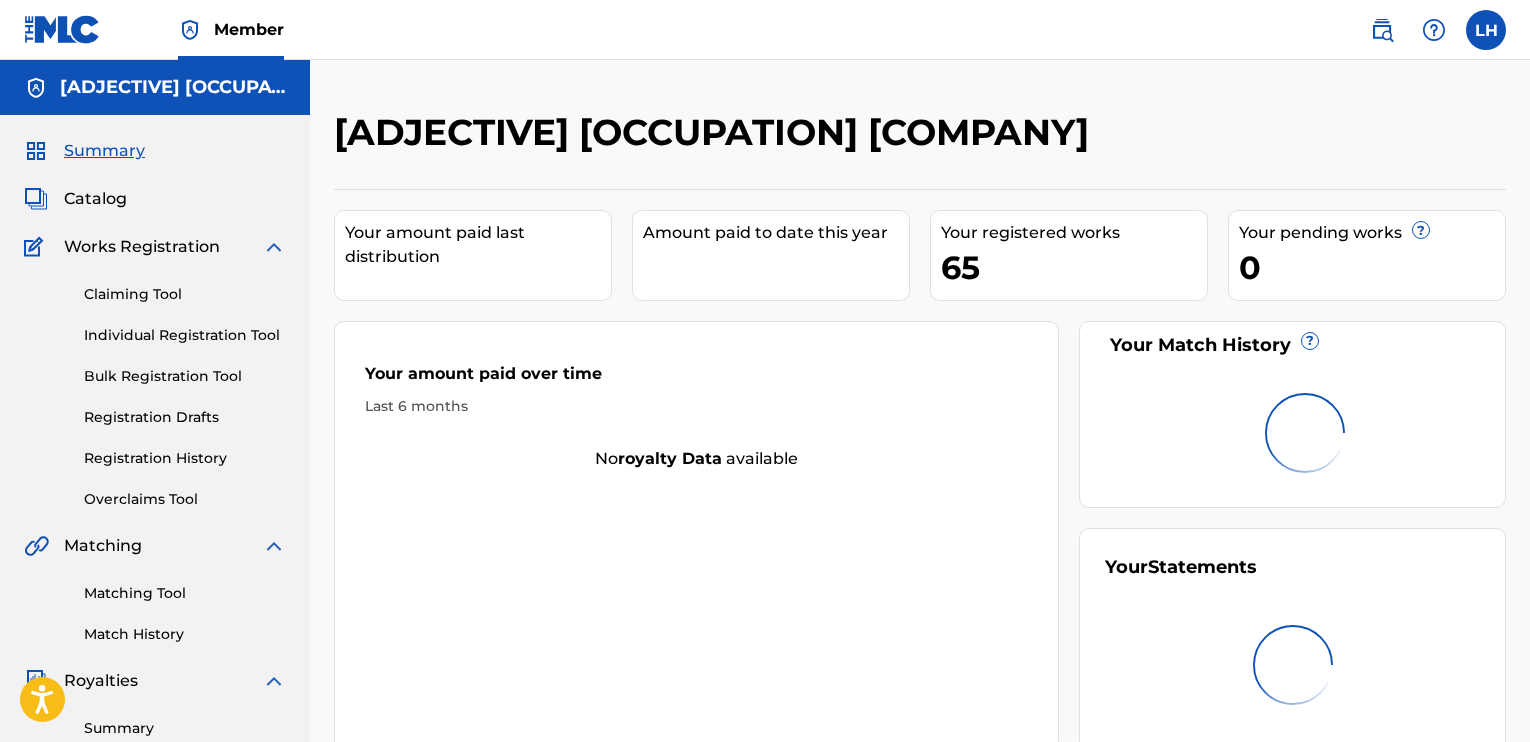 scroll, scrollTop: 0, scrollLeft: 0, axis: both 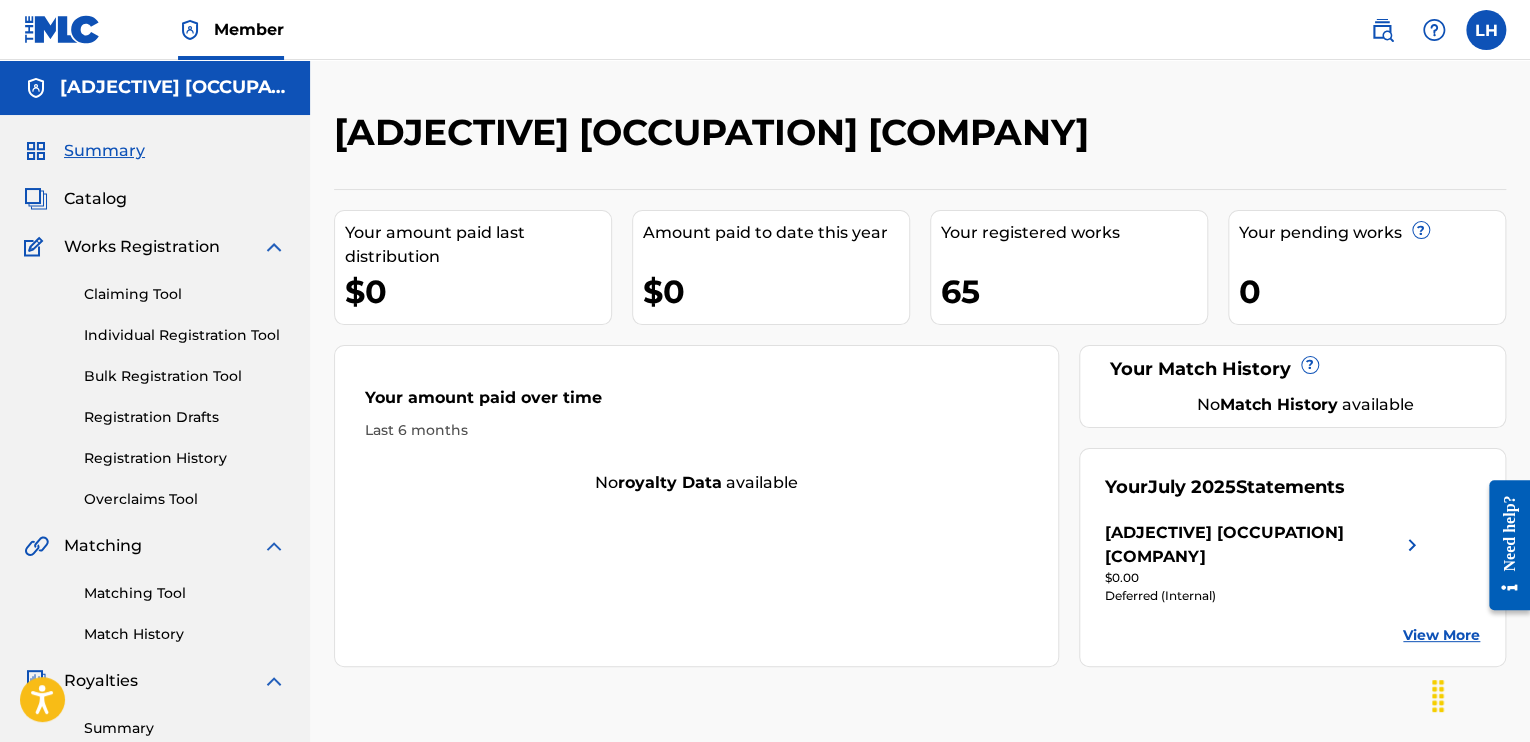 click on "Matching Tool" at bounding box center [185, 593] 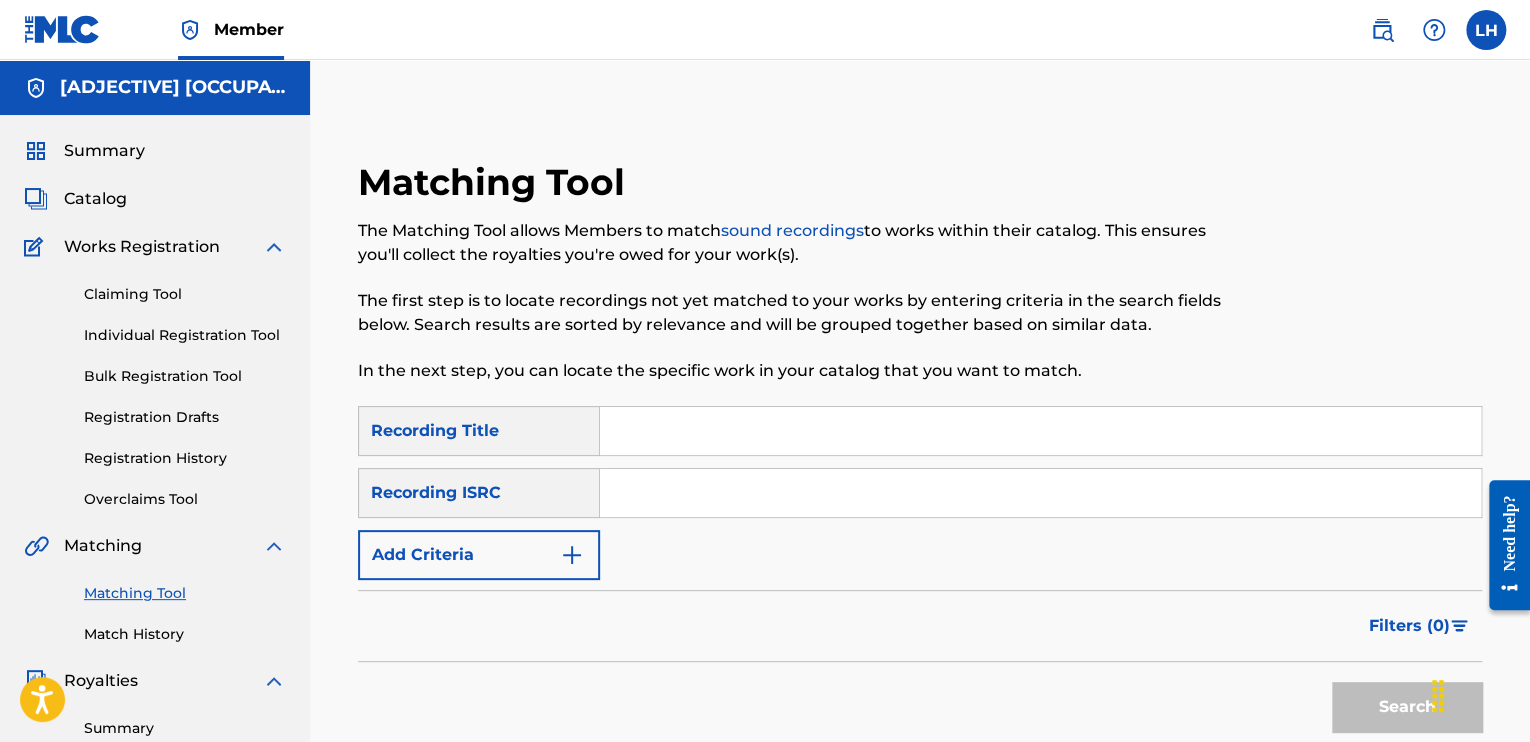 click at bounding box center (572, 555) 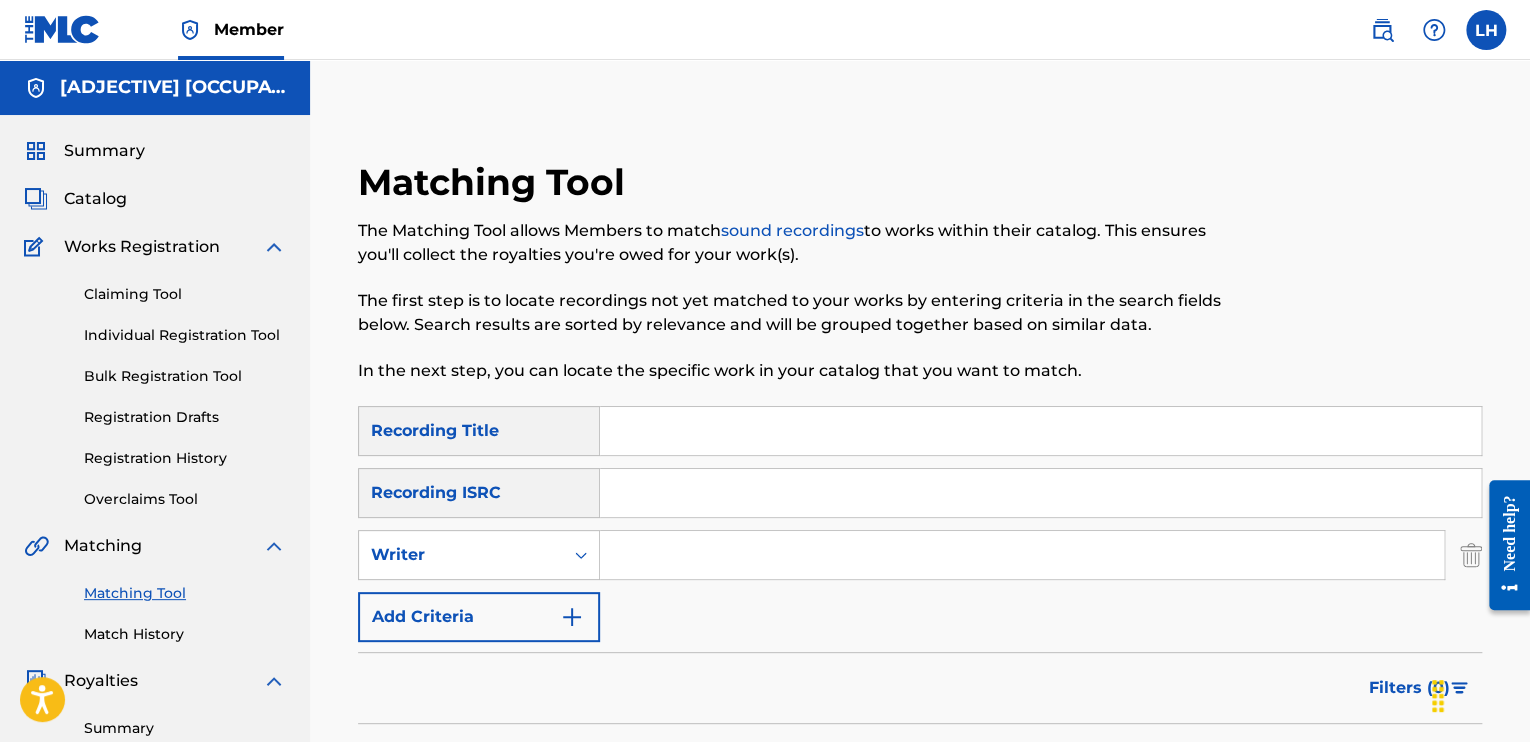 click at bounding box center [1022, 555] 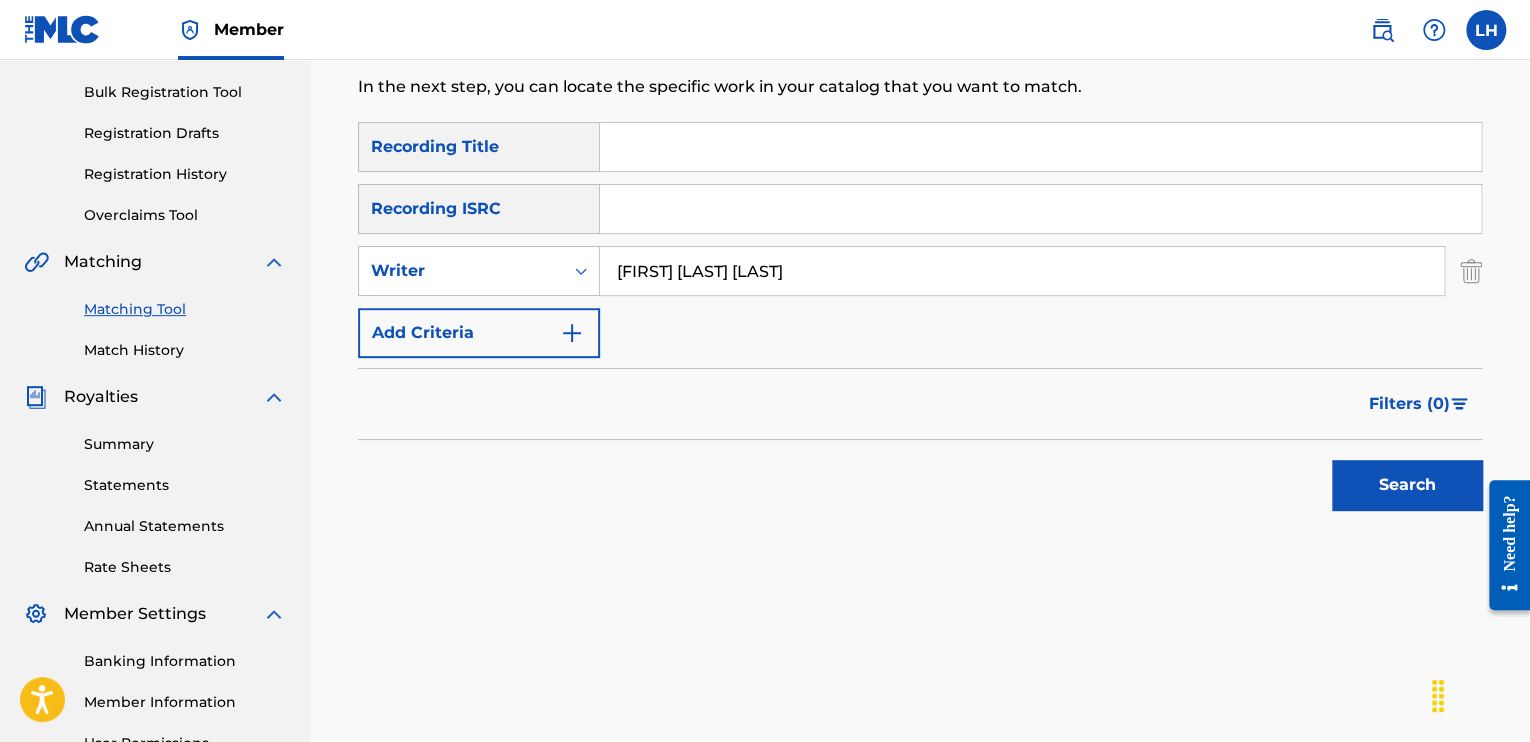 scroll, scrollTop: 300, scrollLeft: 0, axis: vertical 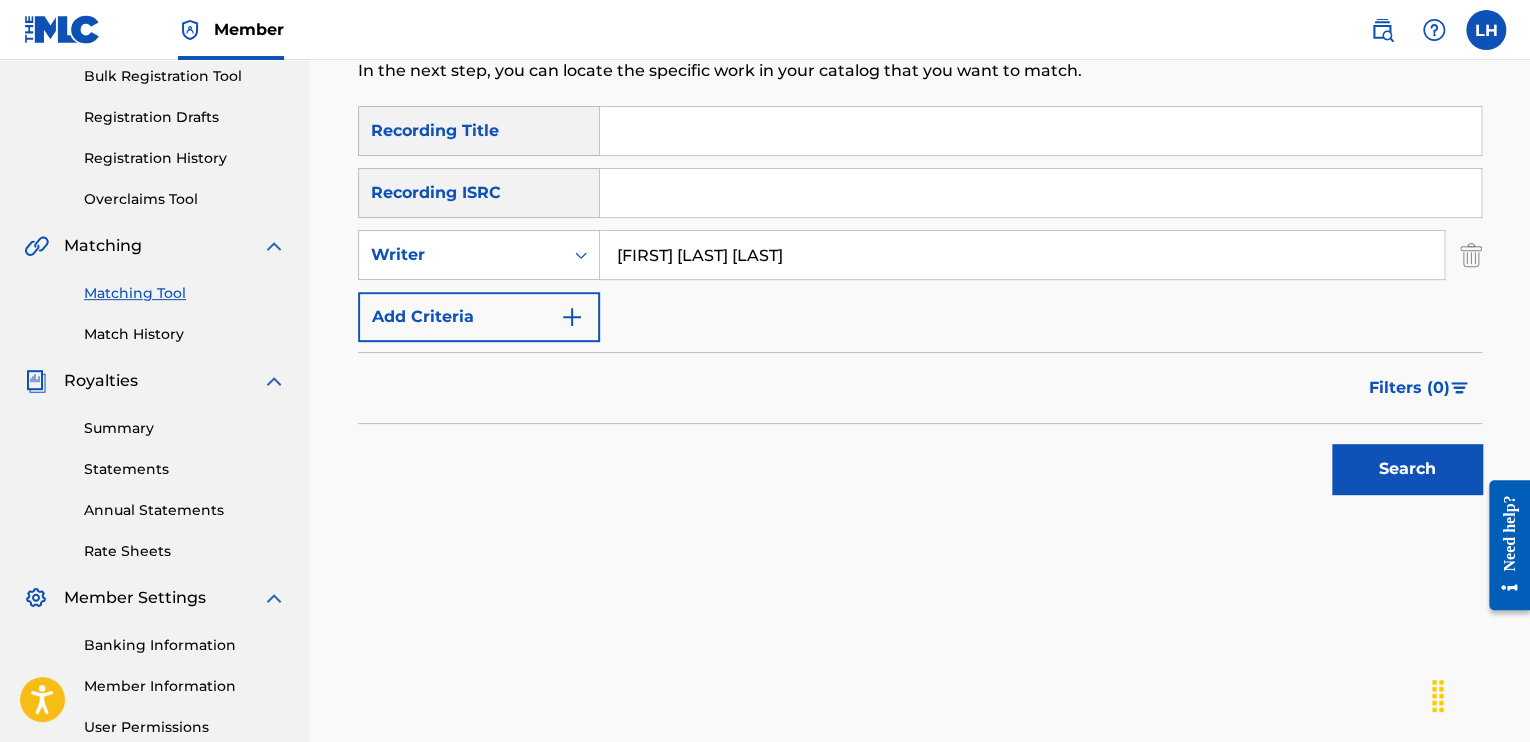 type on "[FIRST] [LAST] [LAST]" 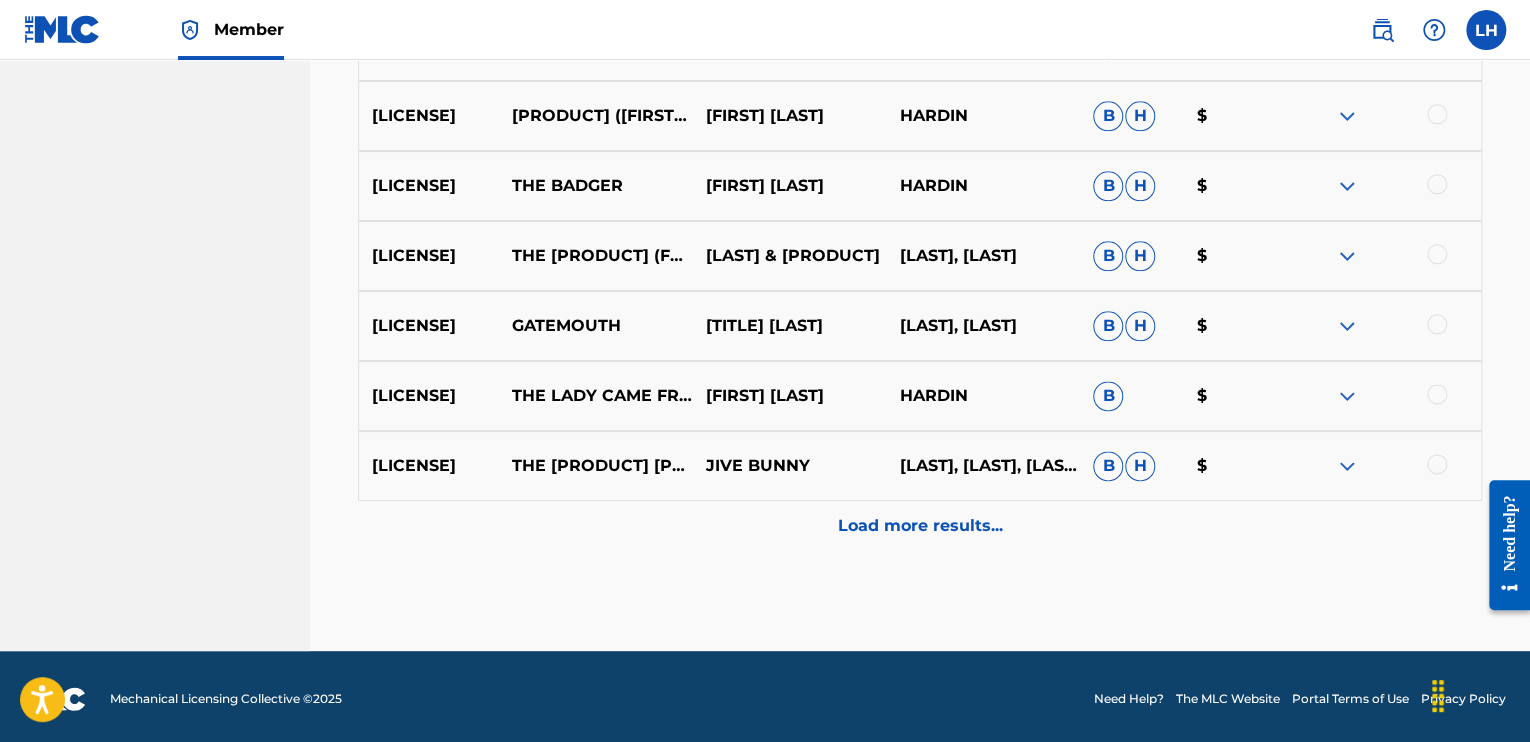 scroll, scrollTop: 1085, scrollLeft: 0, axis: vertical 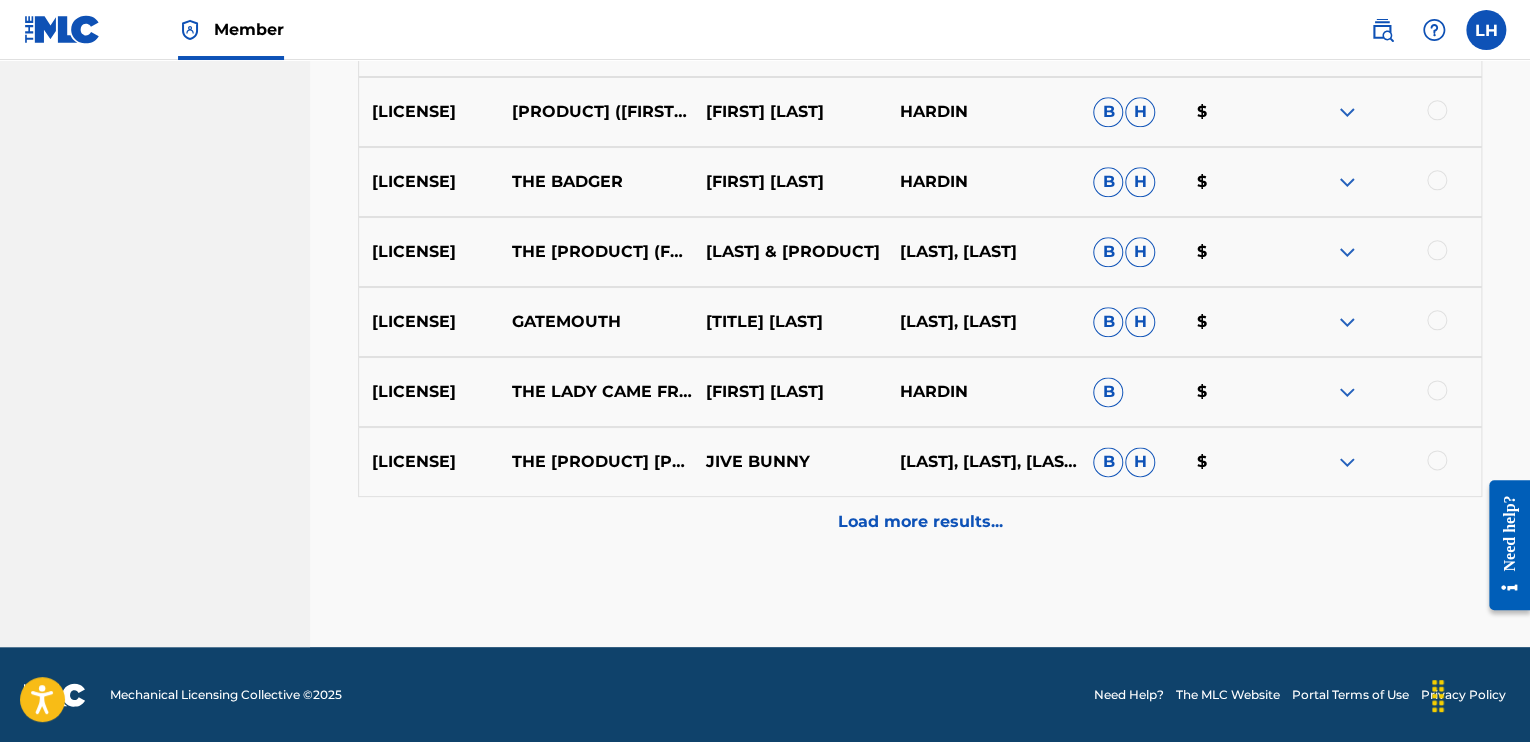 click on "Load more results..." at bounding box center (920, 522) 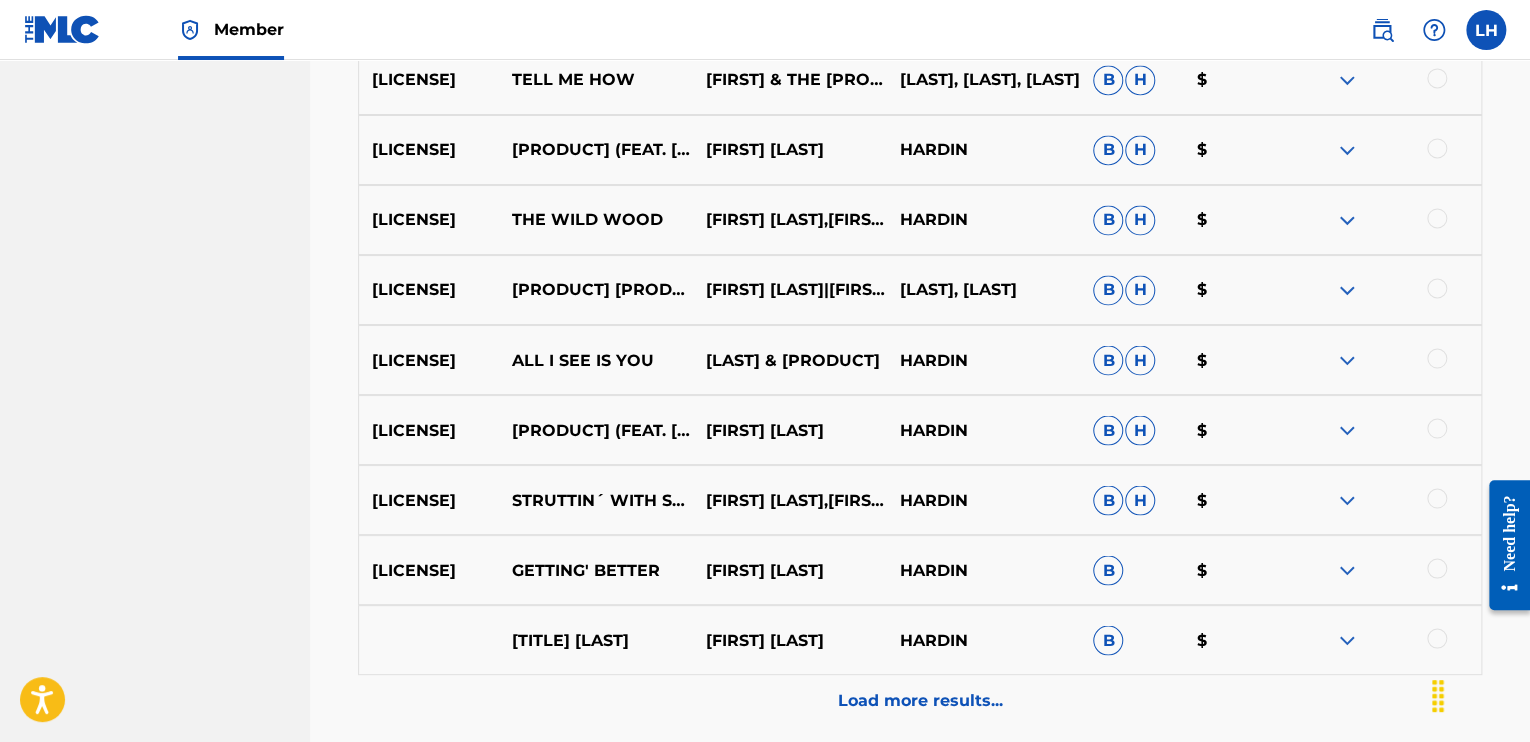 scroll, scrollTop: 1785, scrollLeft: 0, axis: vertical 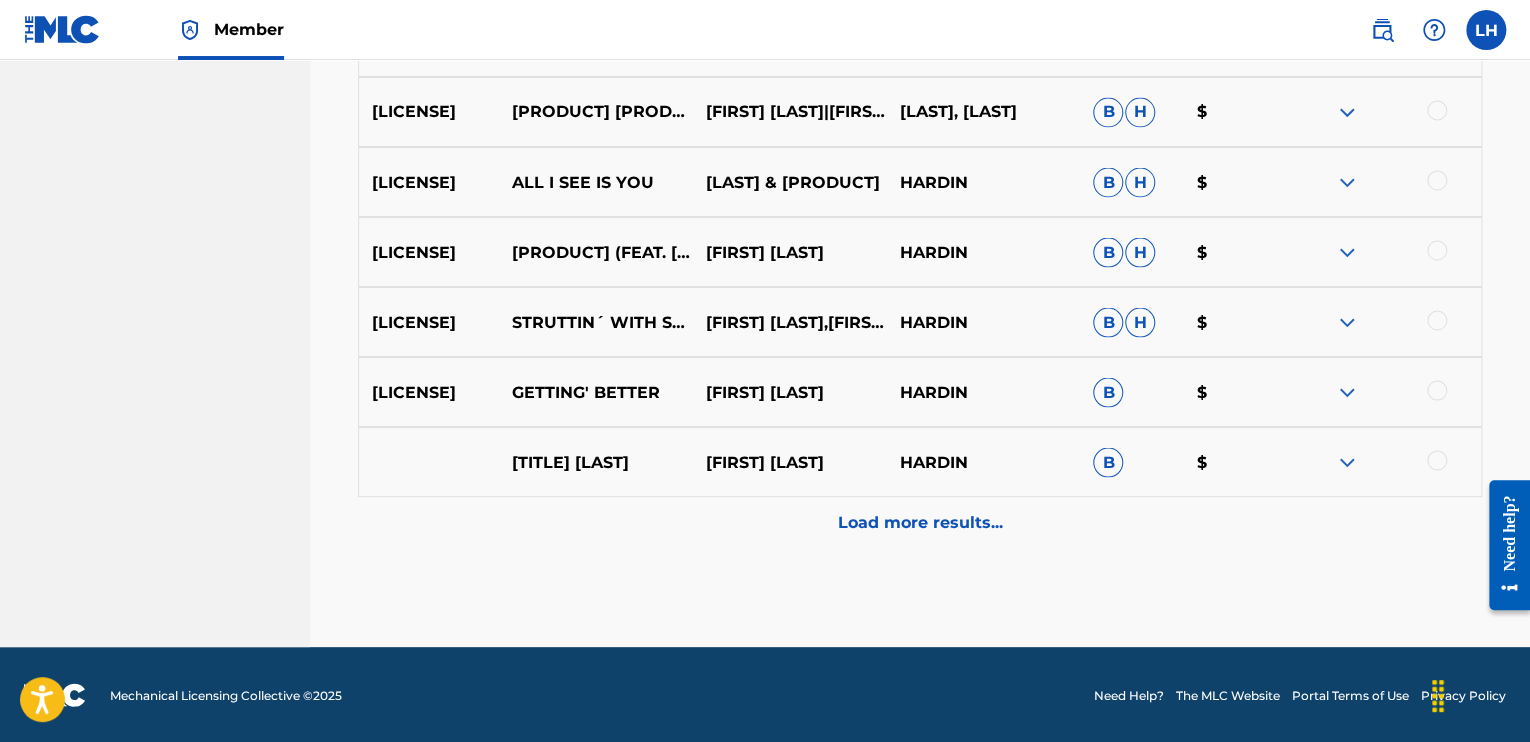 click on "Load more results..." at bounding box center [920, 522] 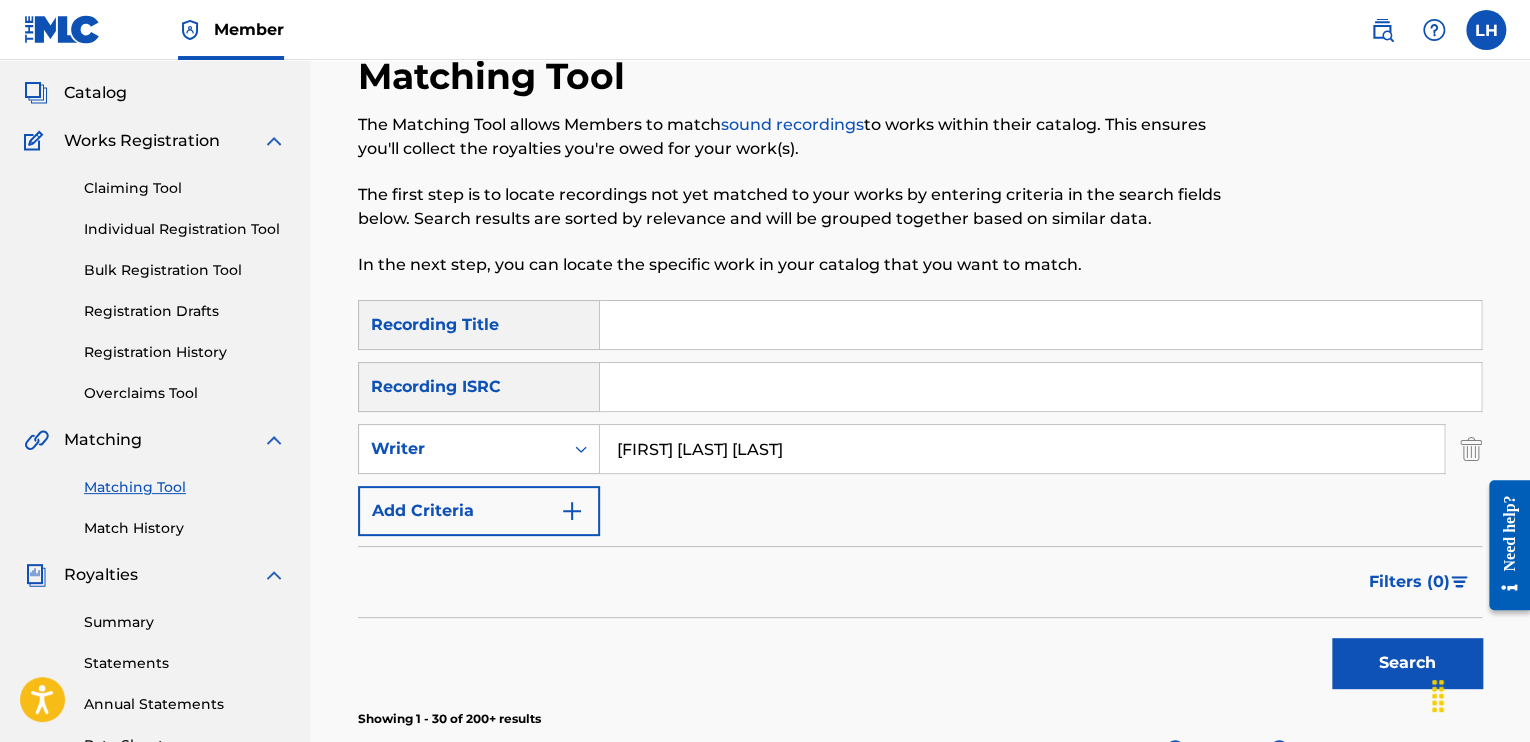 scroll, scrollTop: 0, scrollLeft: 0, axis: both 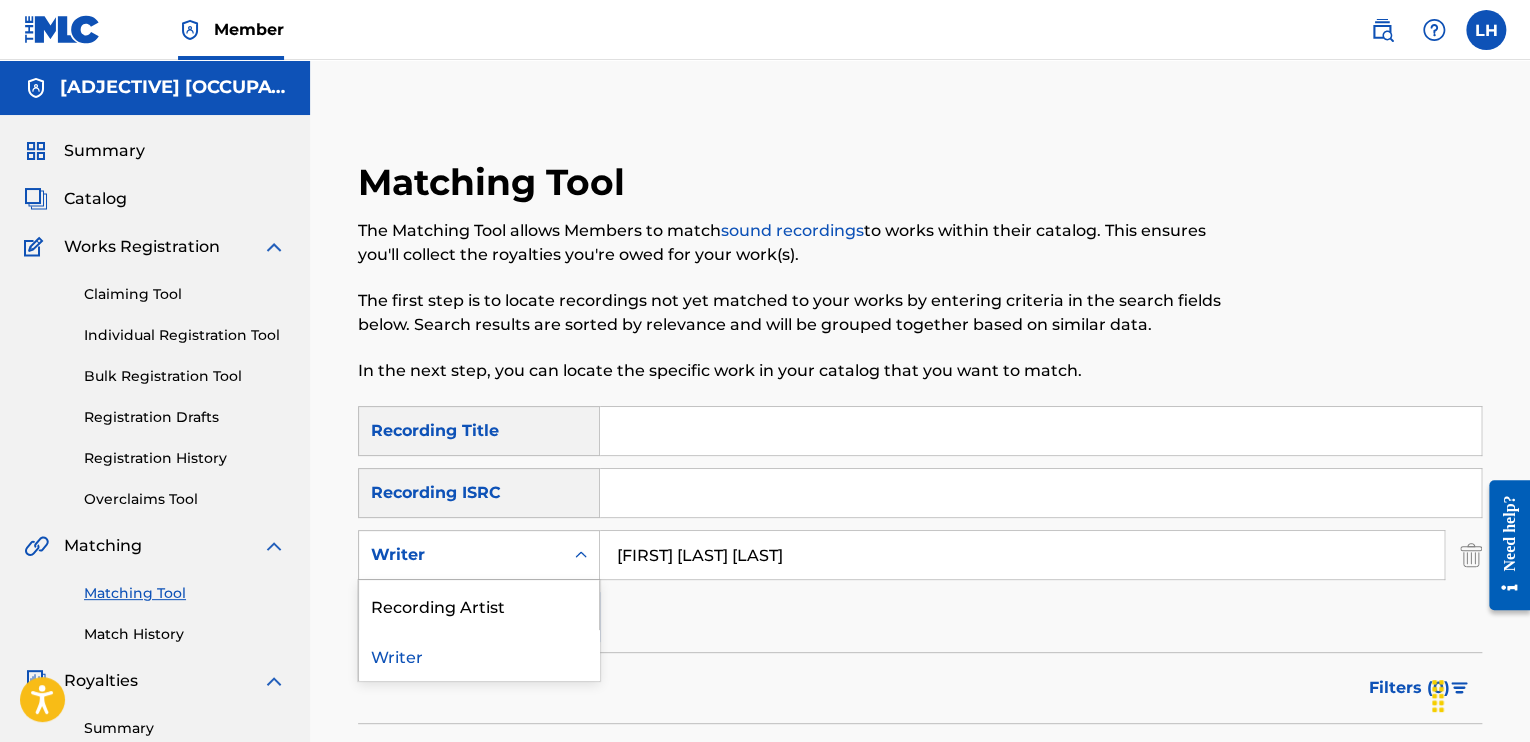 click 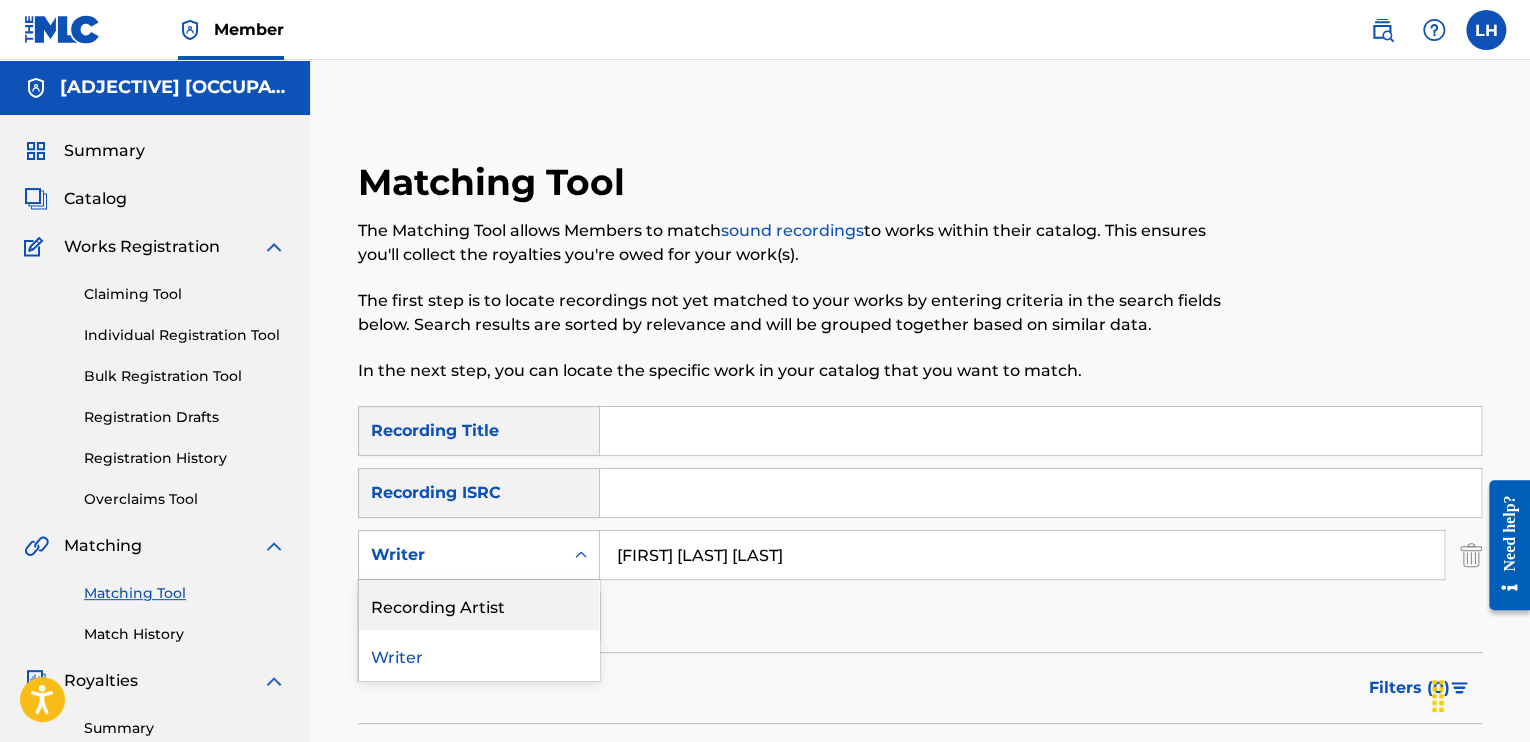 click on "Recording Artist" at bounding box center (479, 605) 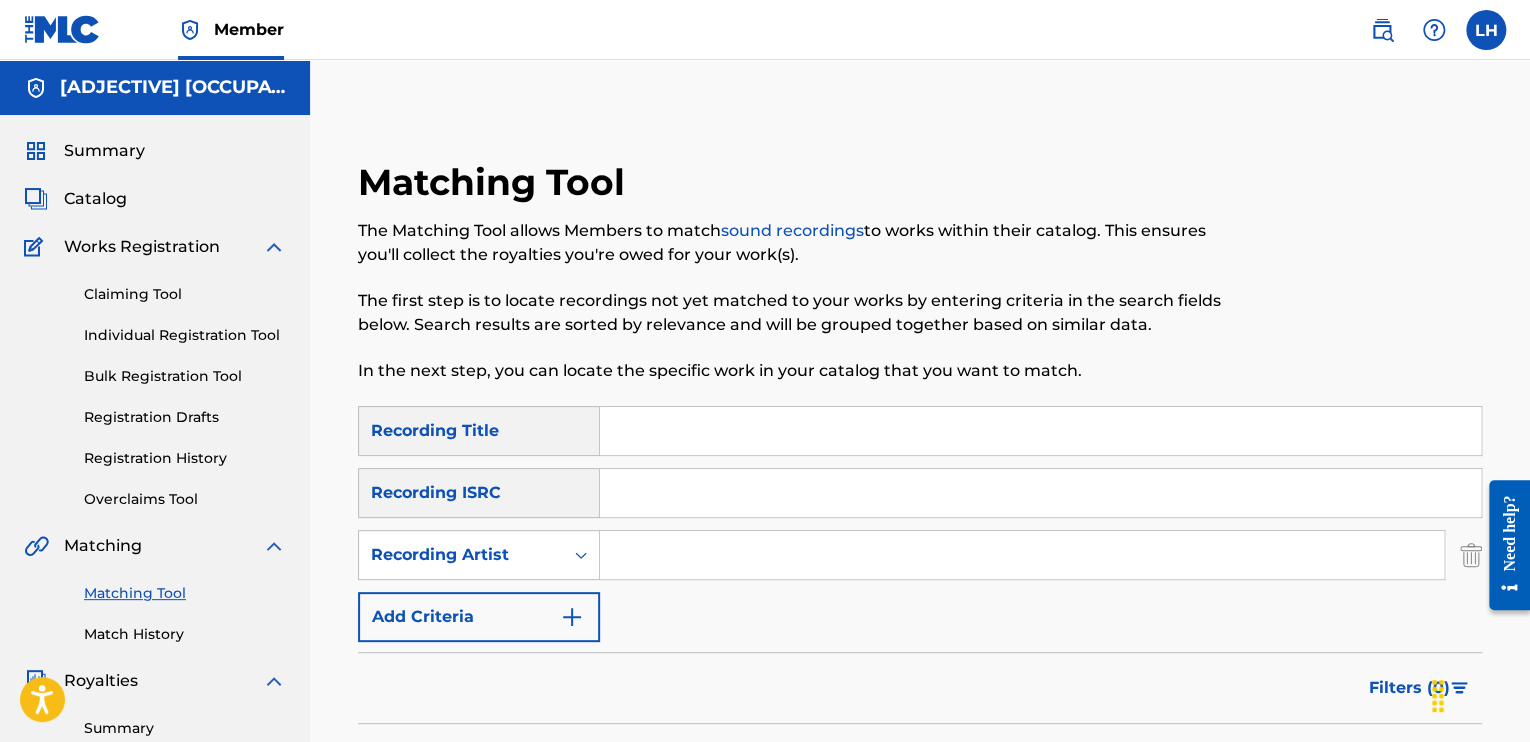click at bounding box center (1022, 555) 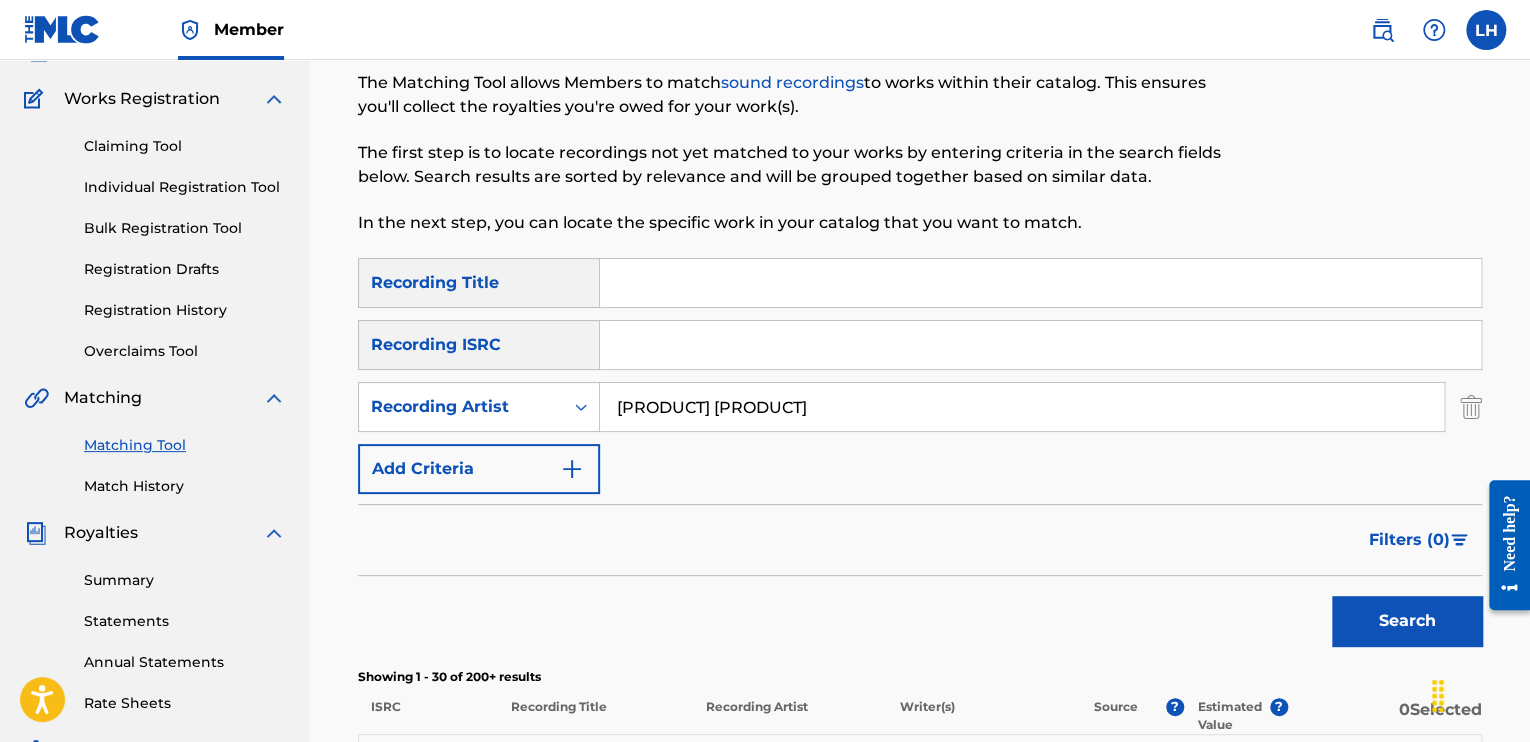 scroll, scrollTop: 300, scrollLeft: 0, axis: vertical 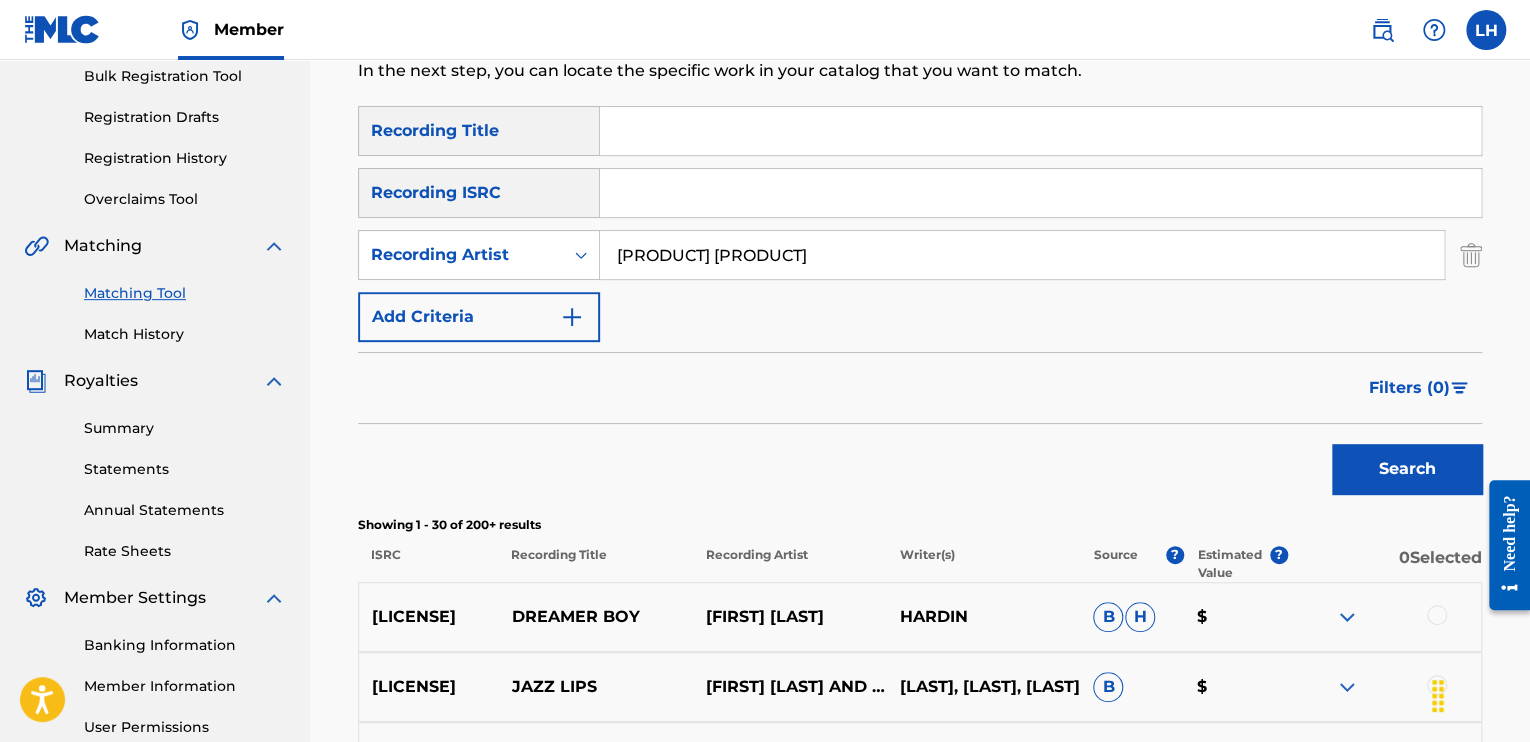 click on "Search" at bounding box center [1407, 469] 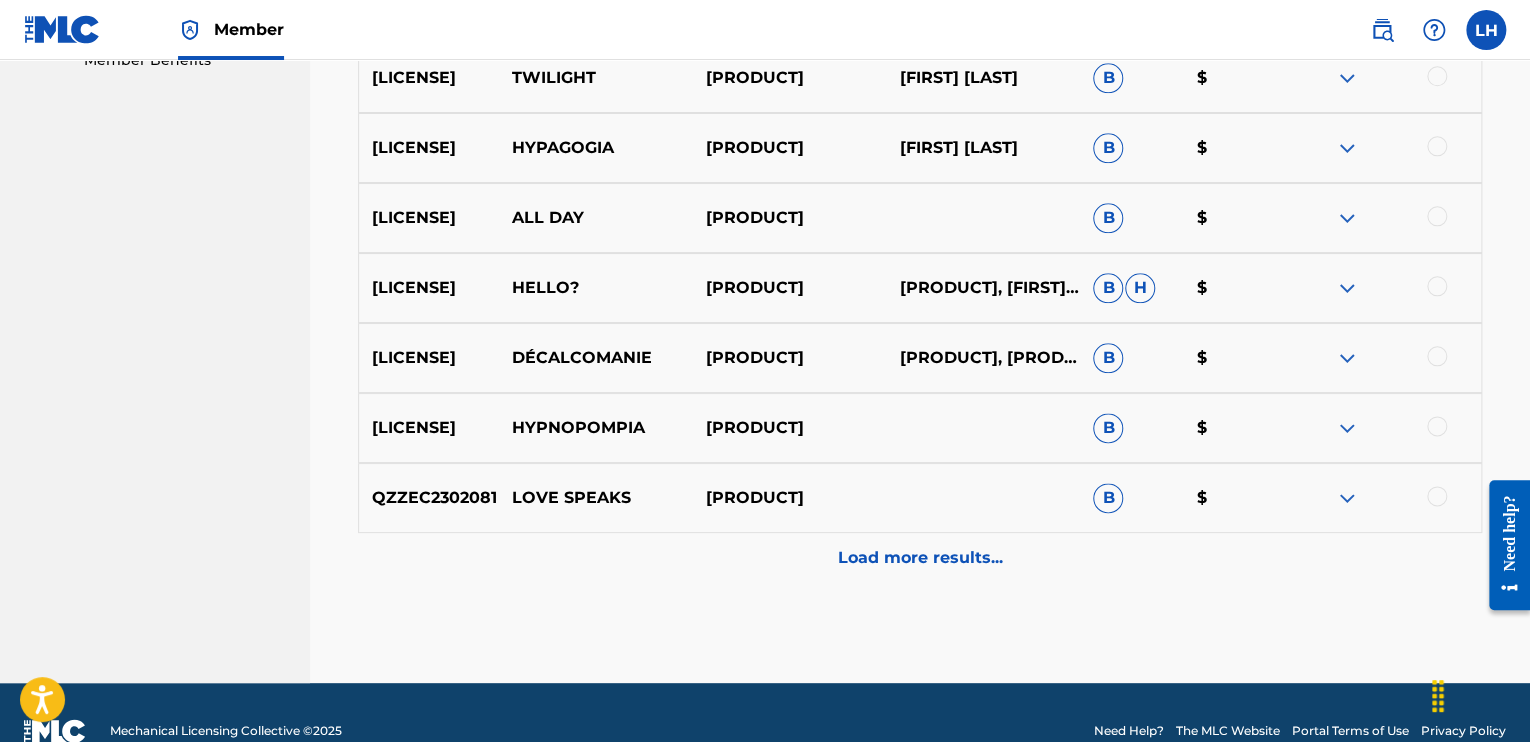 scroll, scrollTop: 1085, scrollLeft: 0, axis: vertical 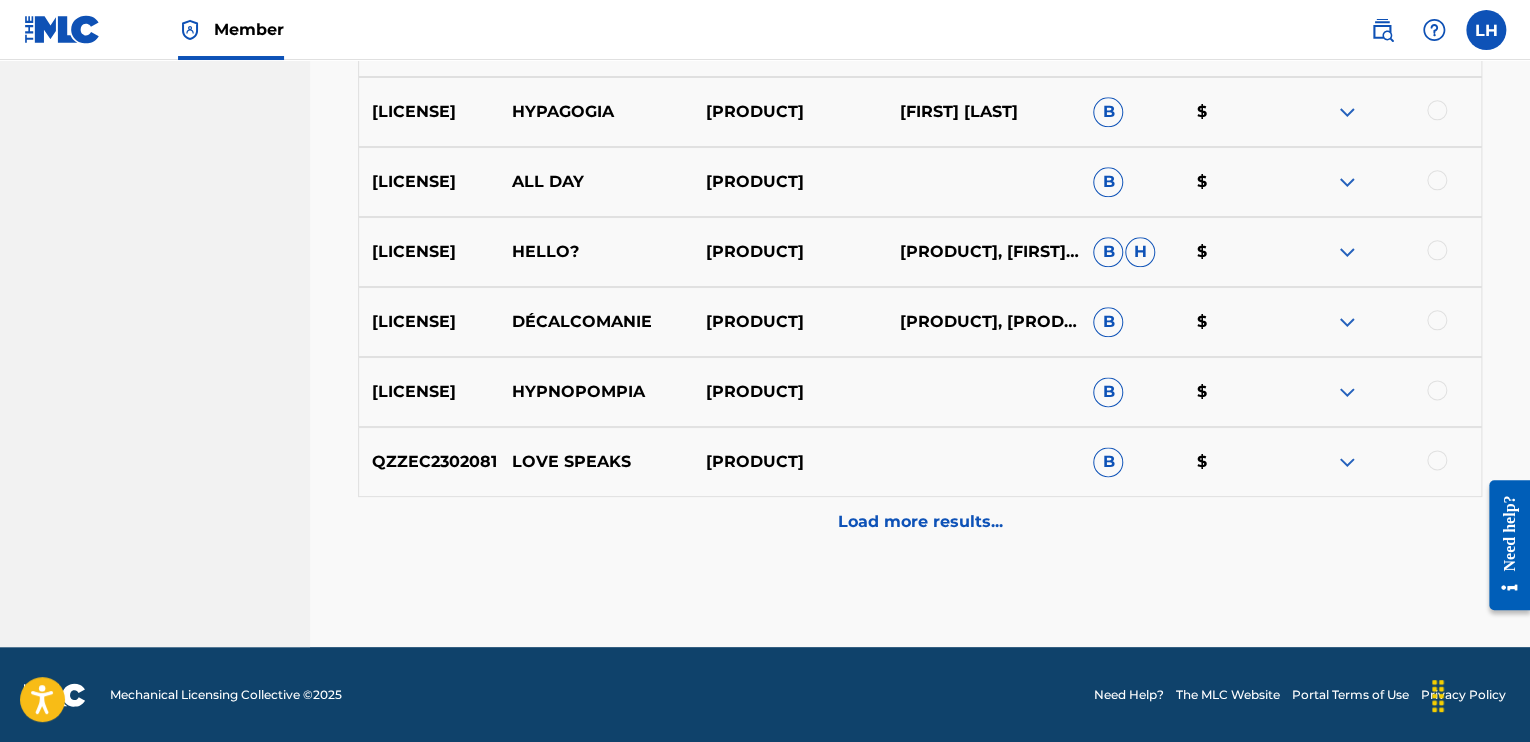 click on "Load more results..." at bounding box center [920, 522] 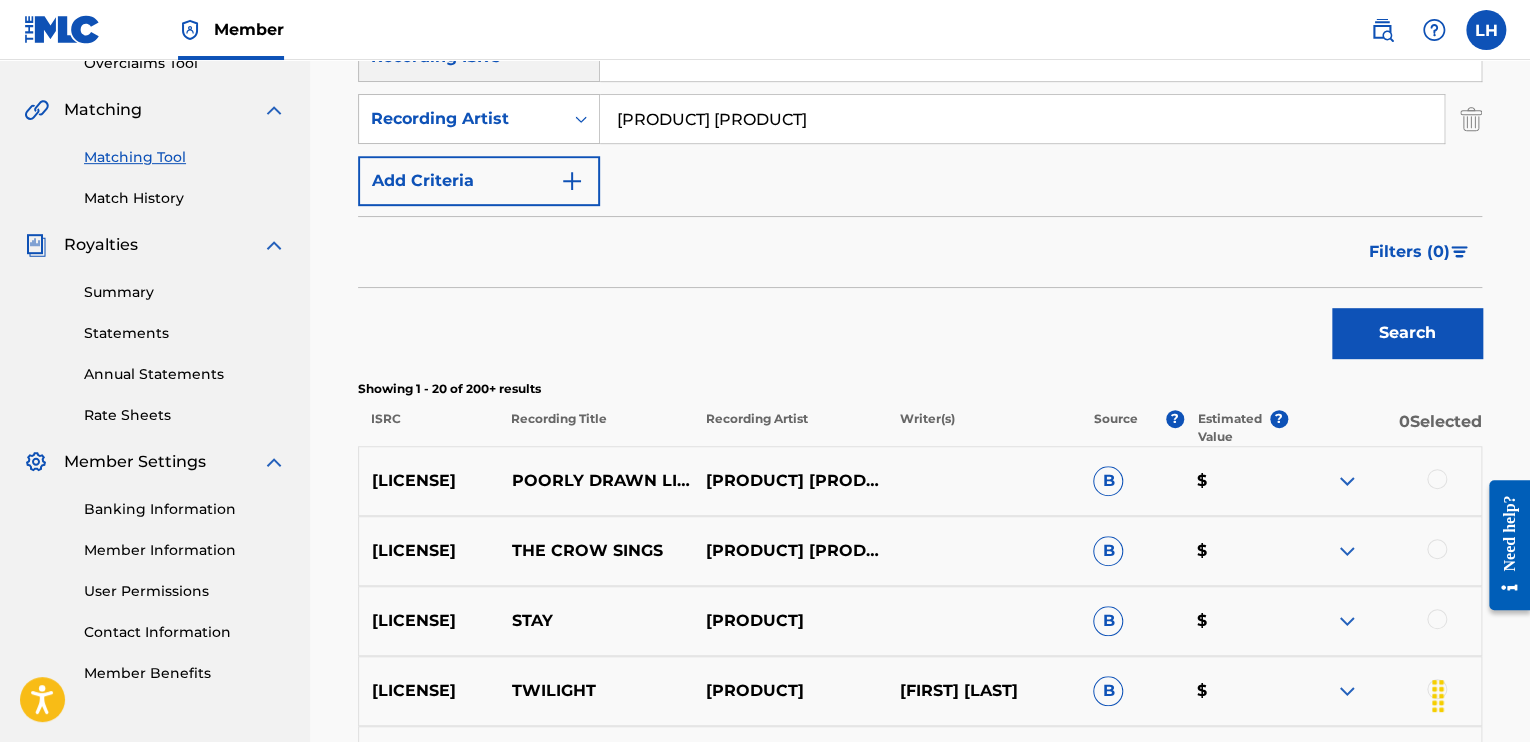 scroll, scrollTop: 485, scrollLeft: 0, axis: vertical 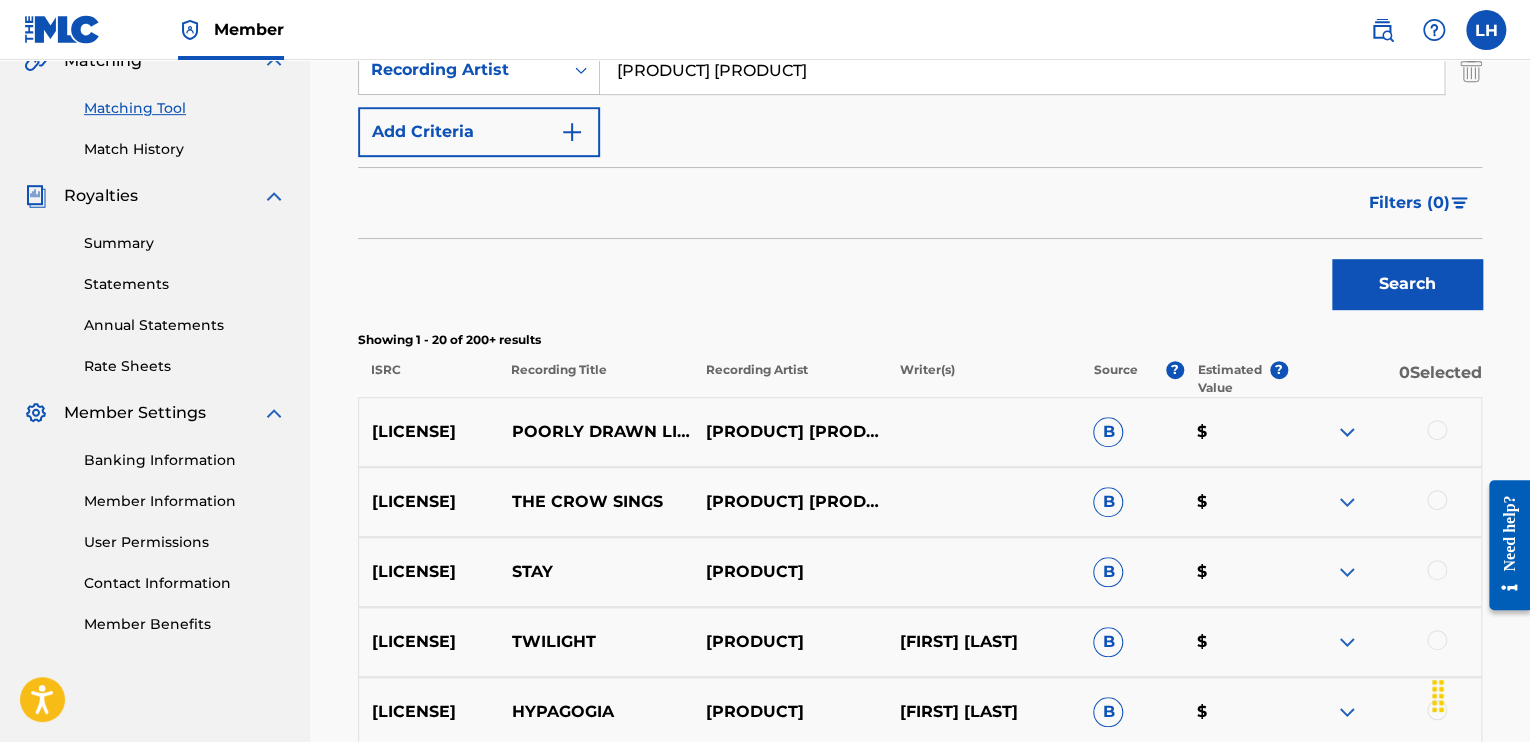 click at bounding box center (1437, 430) 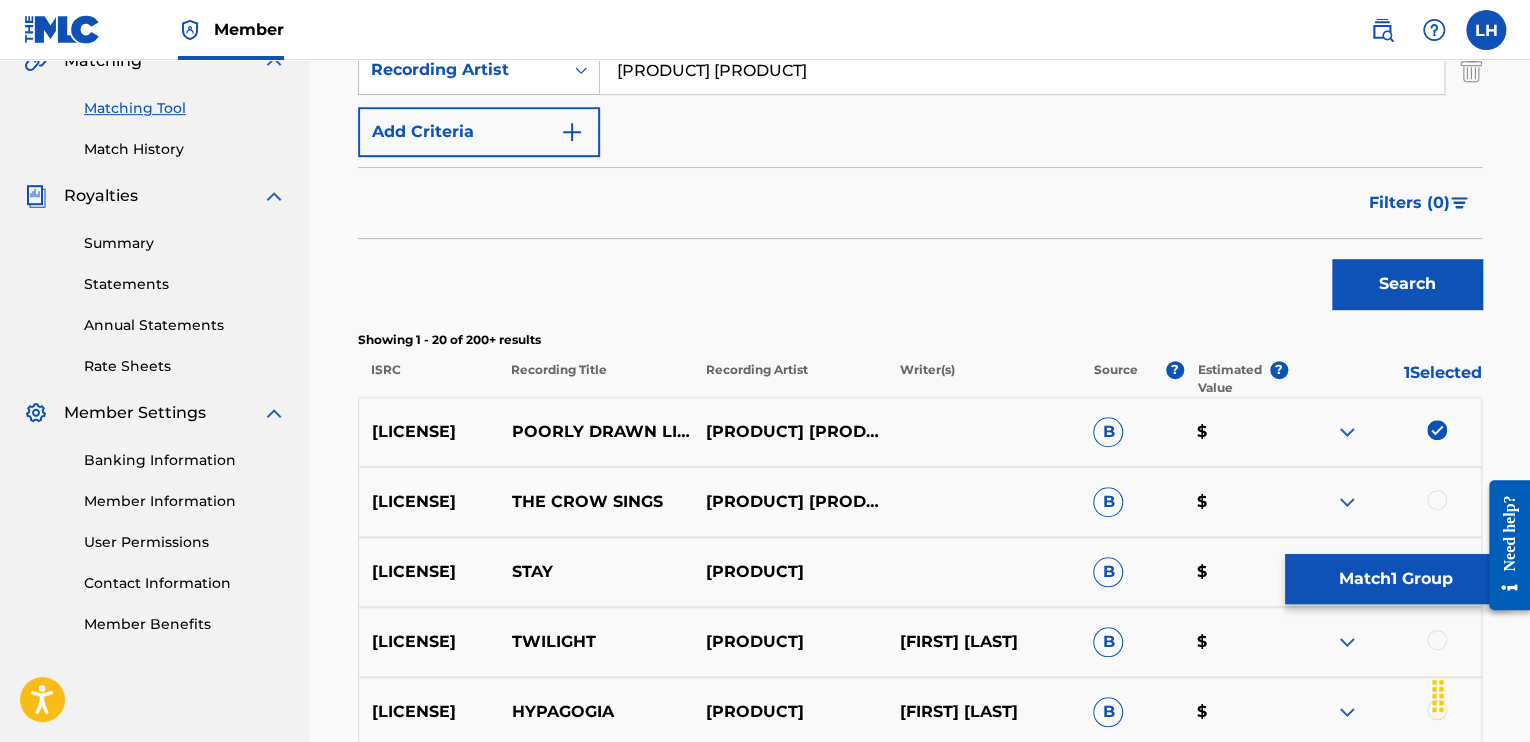 click at bounding box center (1437, 500) 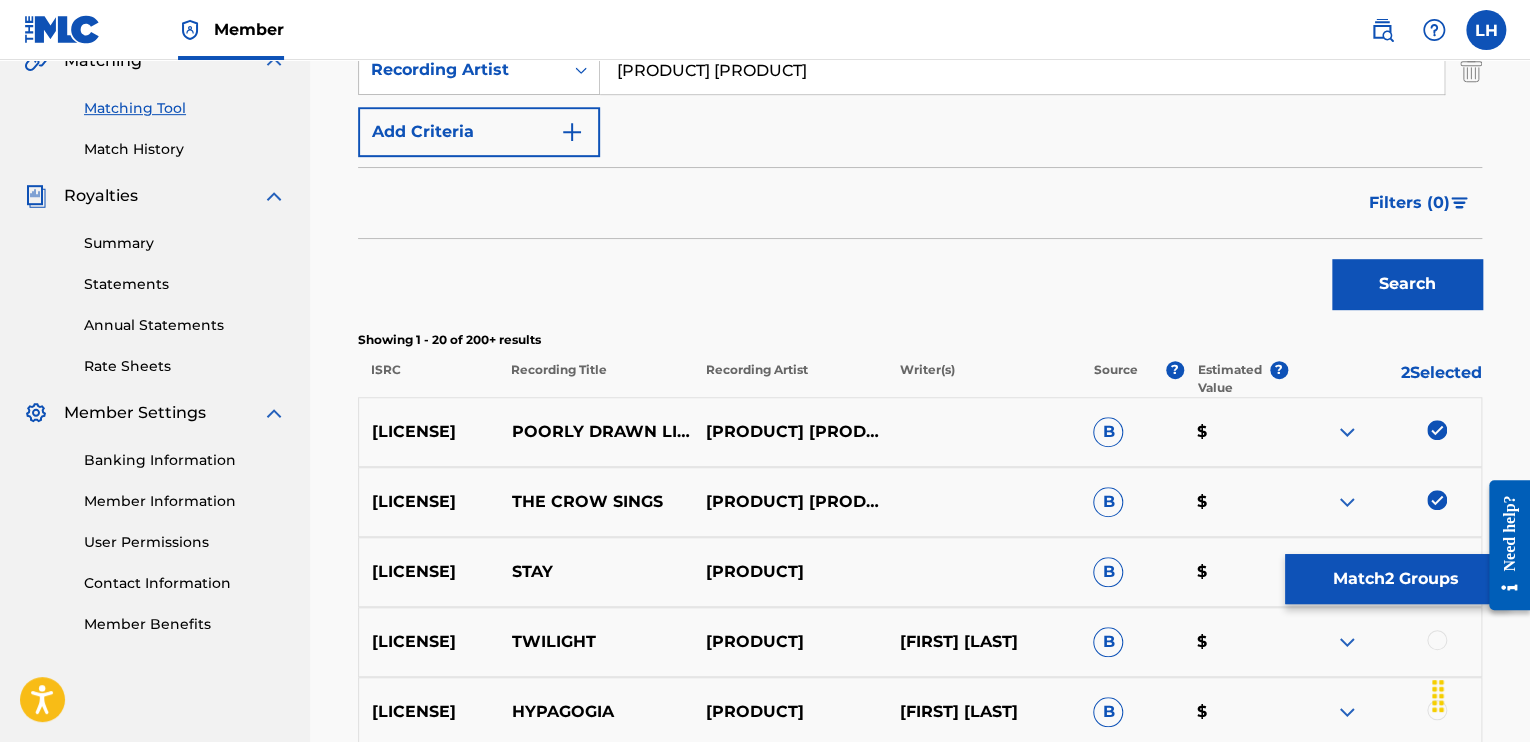 click on "Match  2 Groups" at bounding box center (1395, 579) 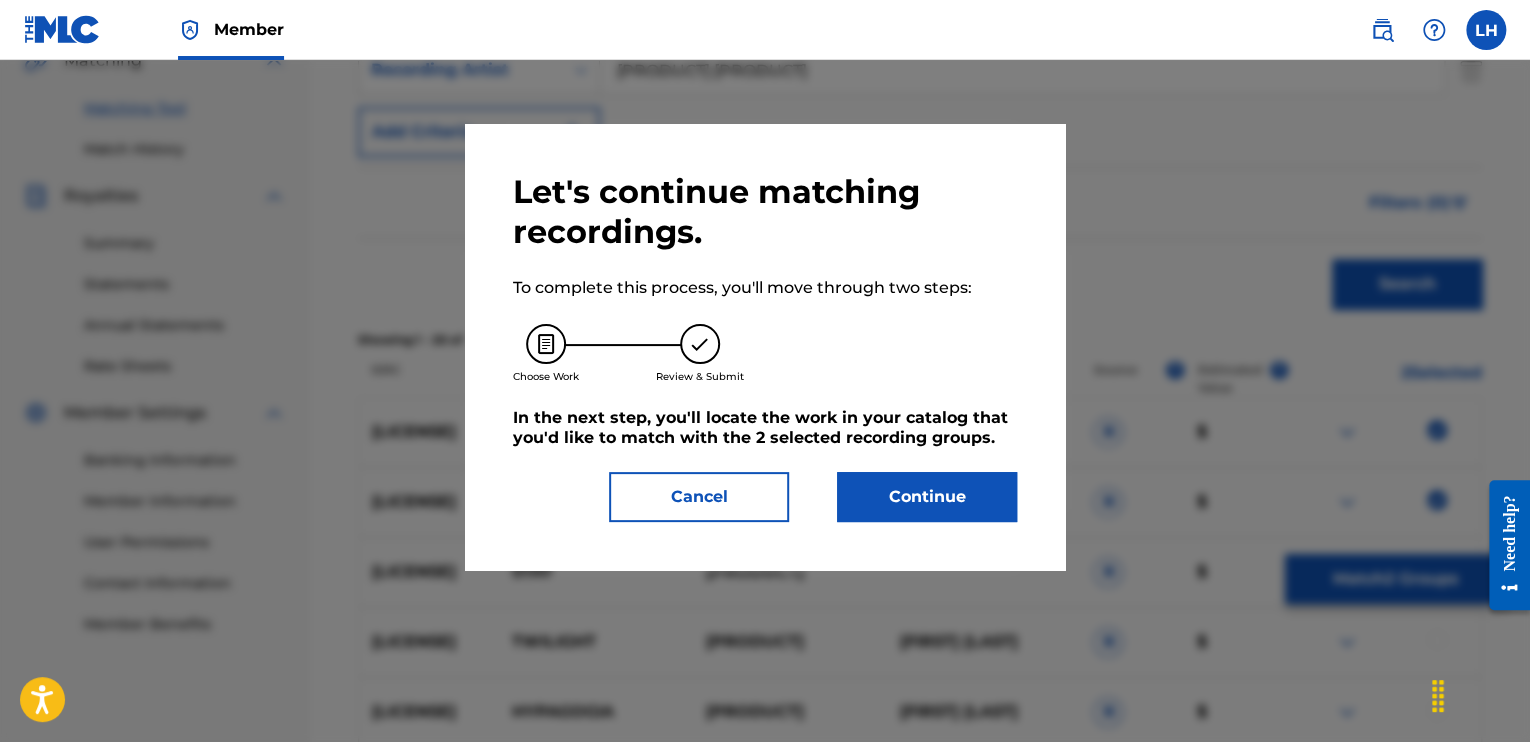 click on "Continue" at bounding box center [927, 497] 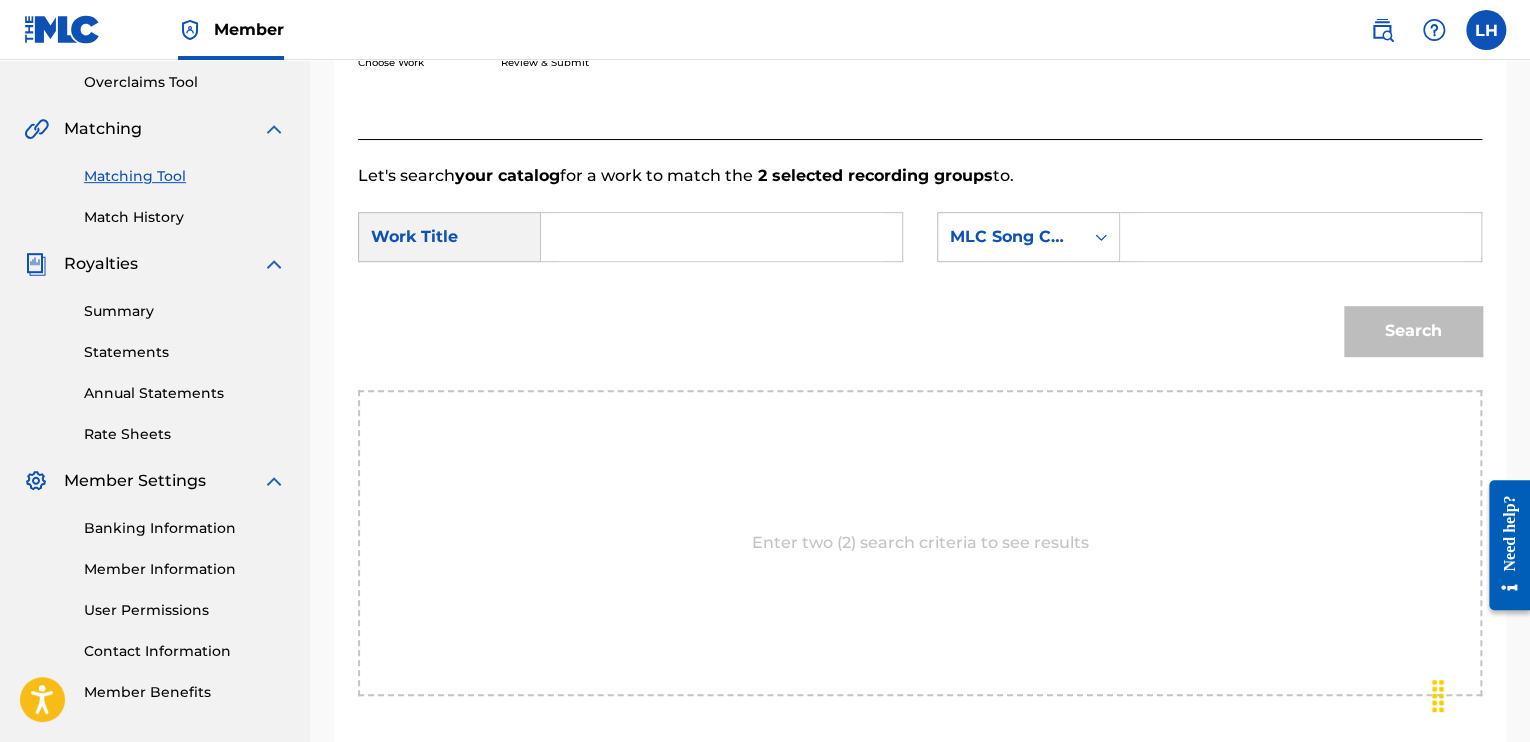scroll, scrollTop: 389, scrollLeft: 0, axis: vertical 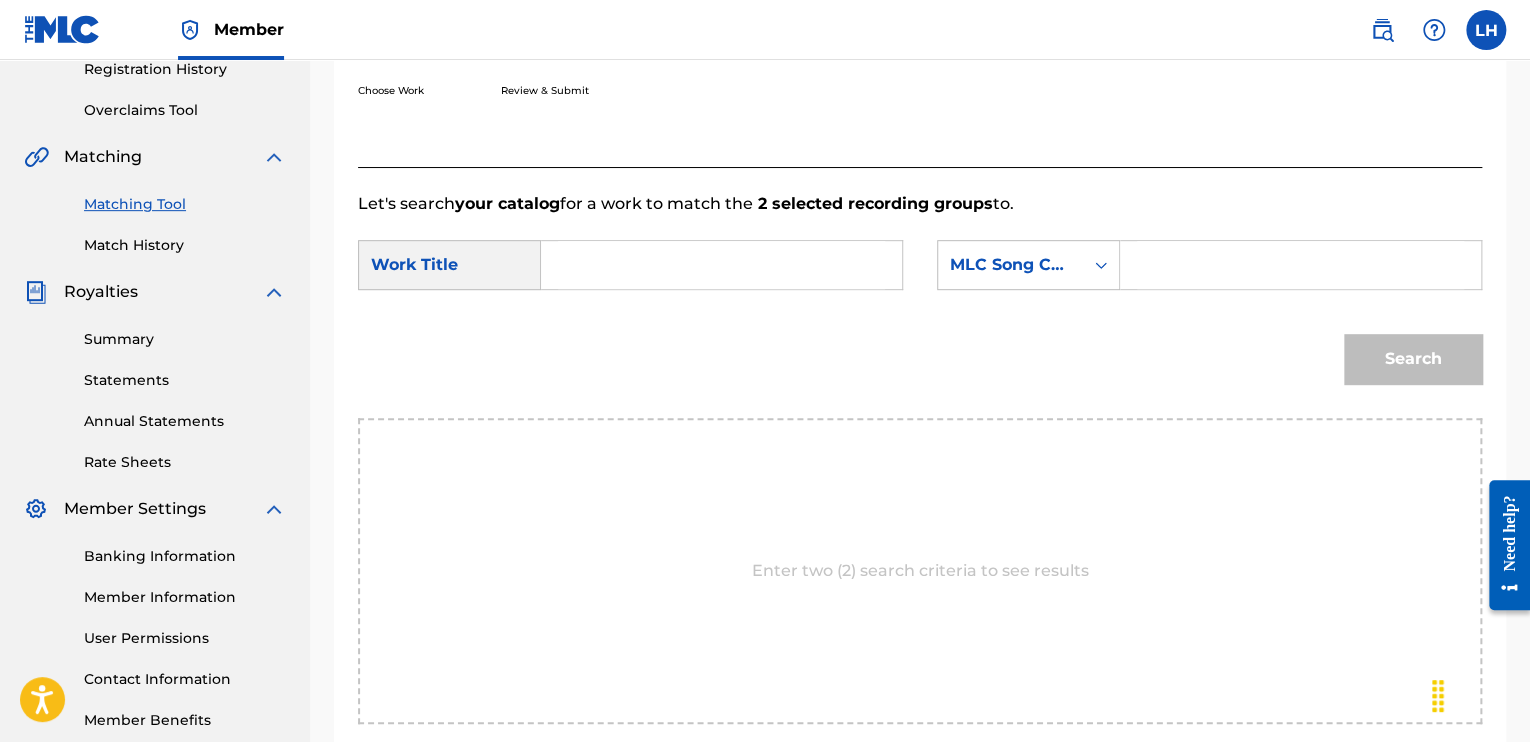 click at bounding box center [721, 265] 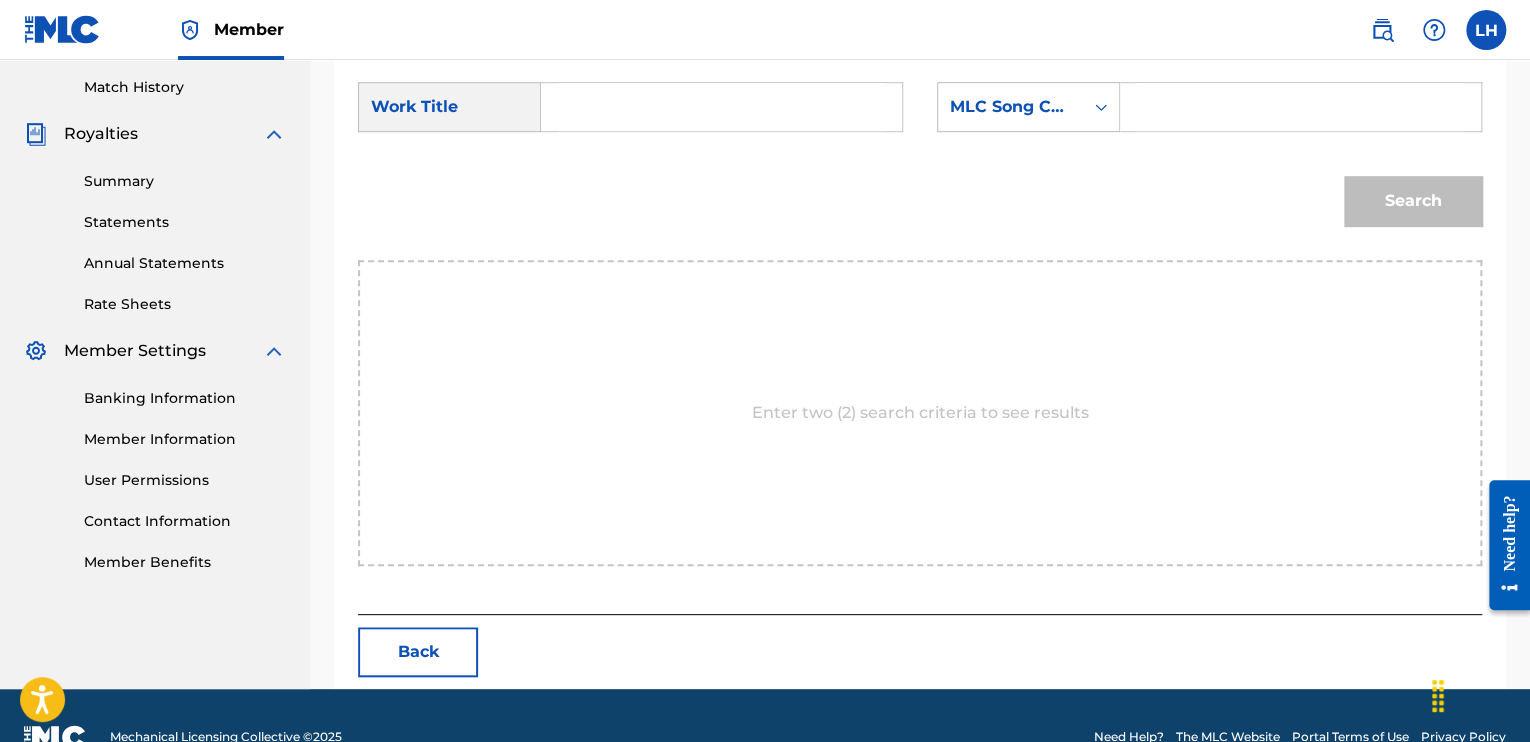 scroll, scrollTop: 589, scrollLeft: 0, axis: vertical 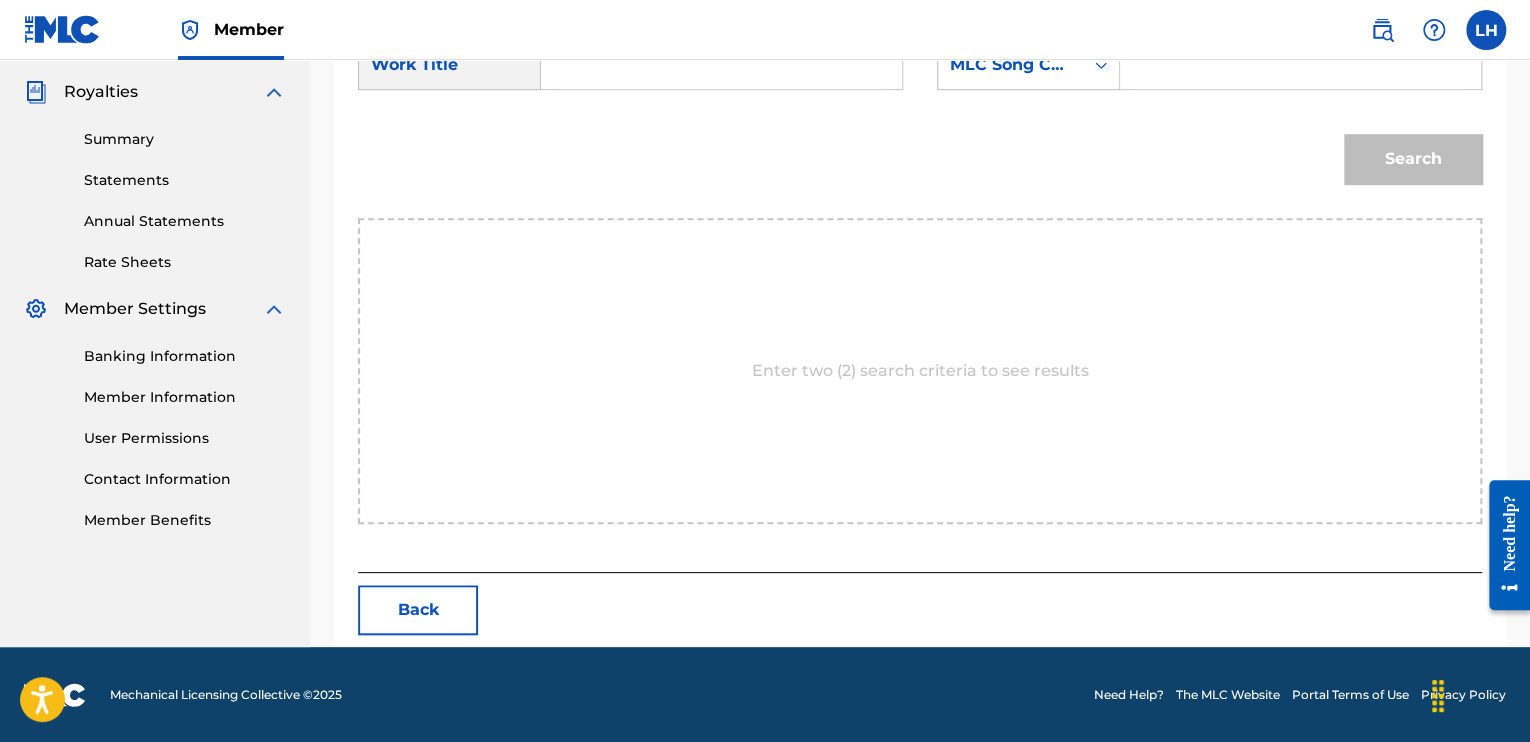 click on "Enter two (2) search criteria to see results" at bounding box center [920, 371] 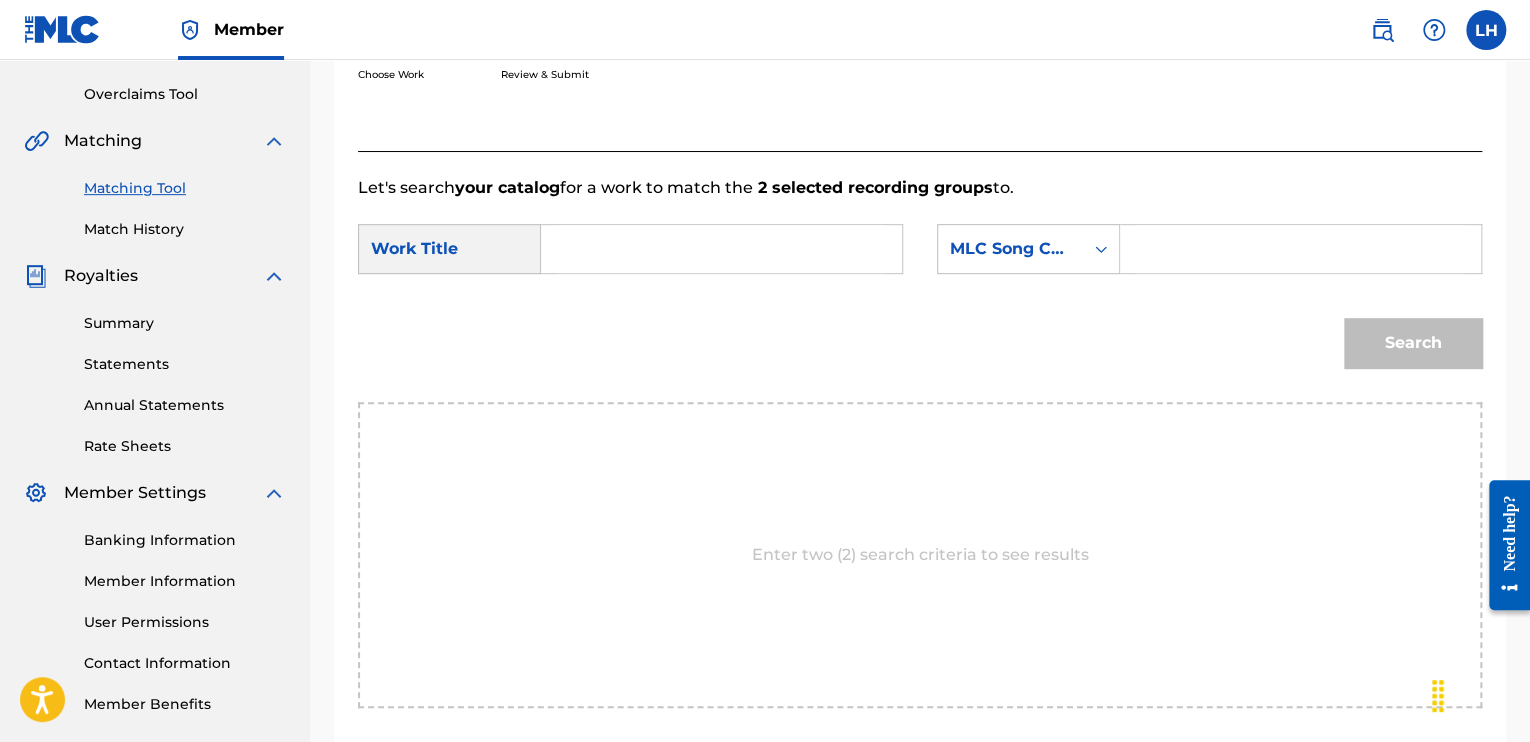 scroll, scrollTop: 289, scrollLeft: 0, axis: vertical 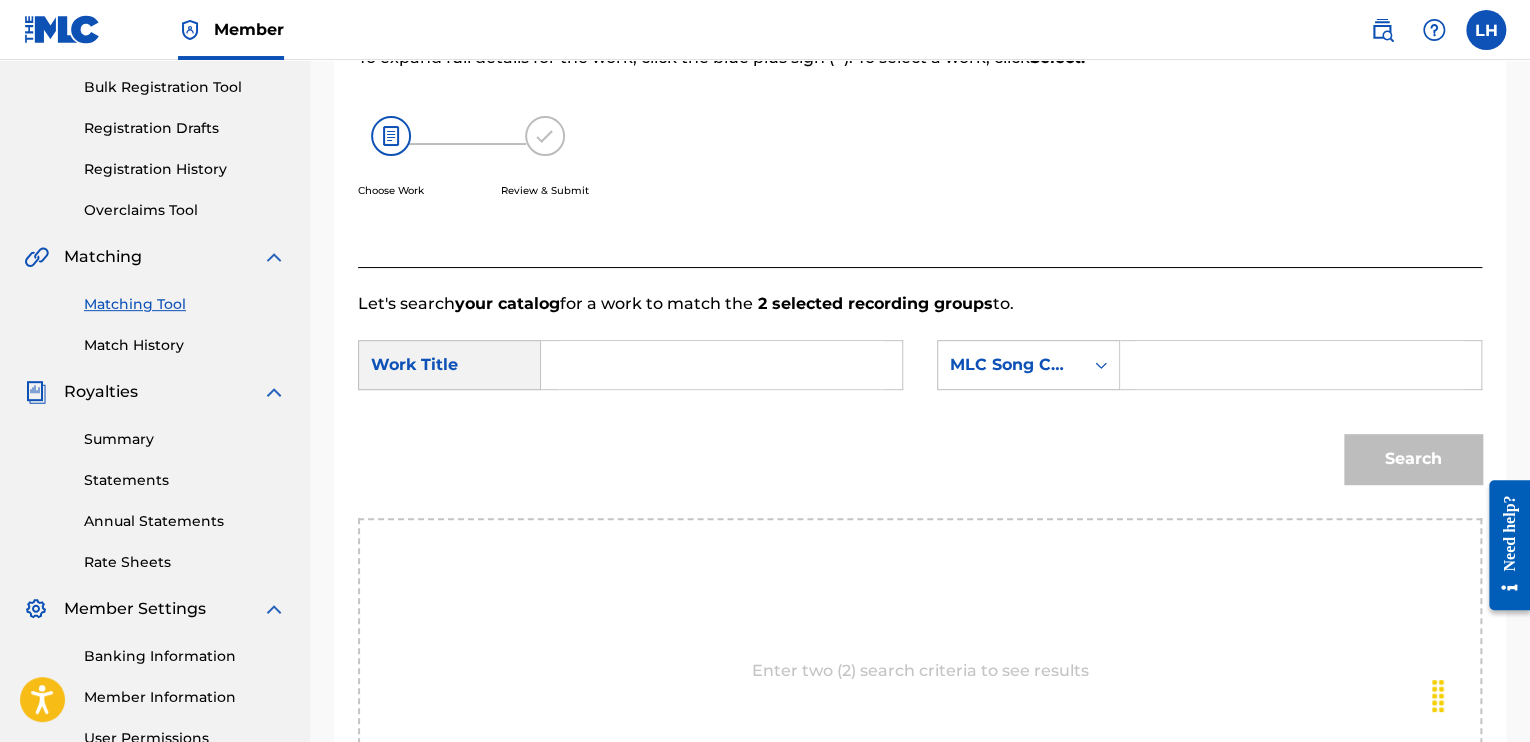 click at bounding box center (721, 365) 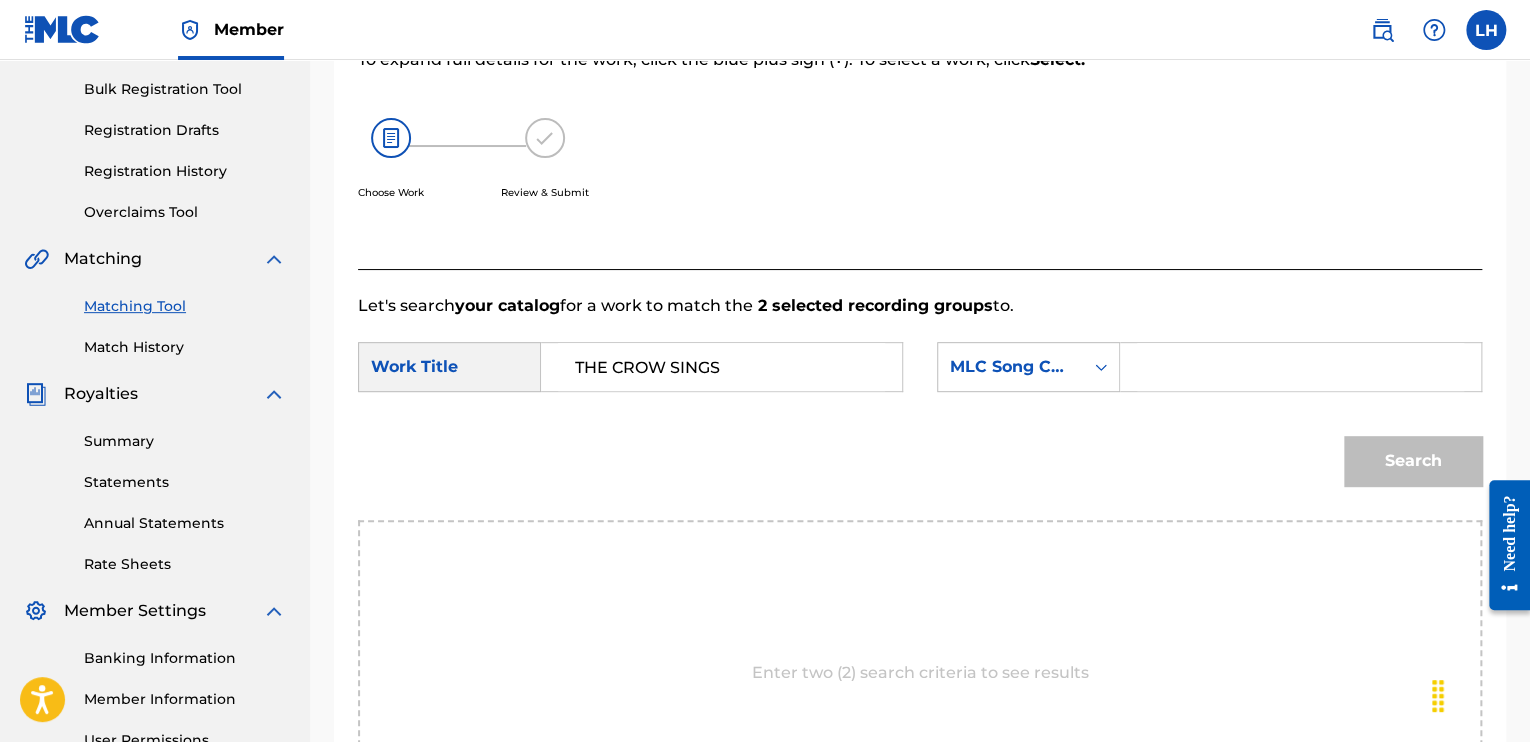 scroll, scrollTop: 289, scrollLeft: 0, axis: vertical 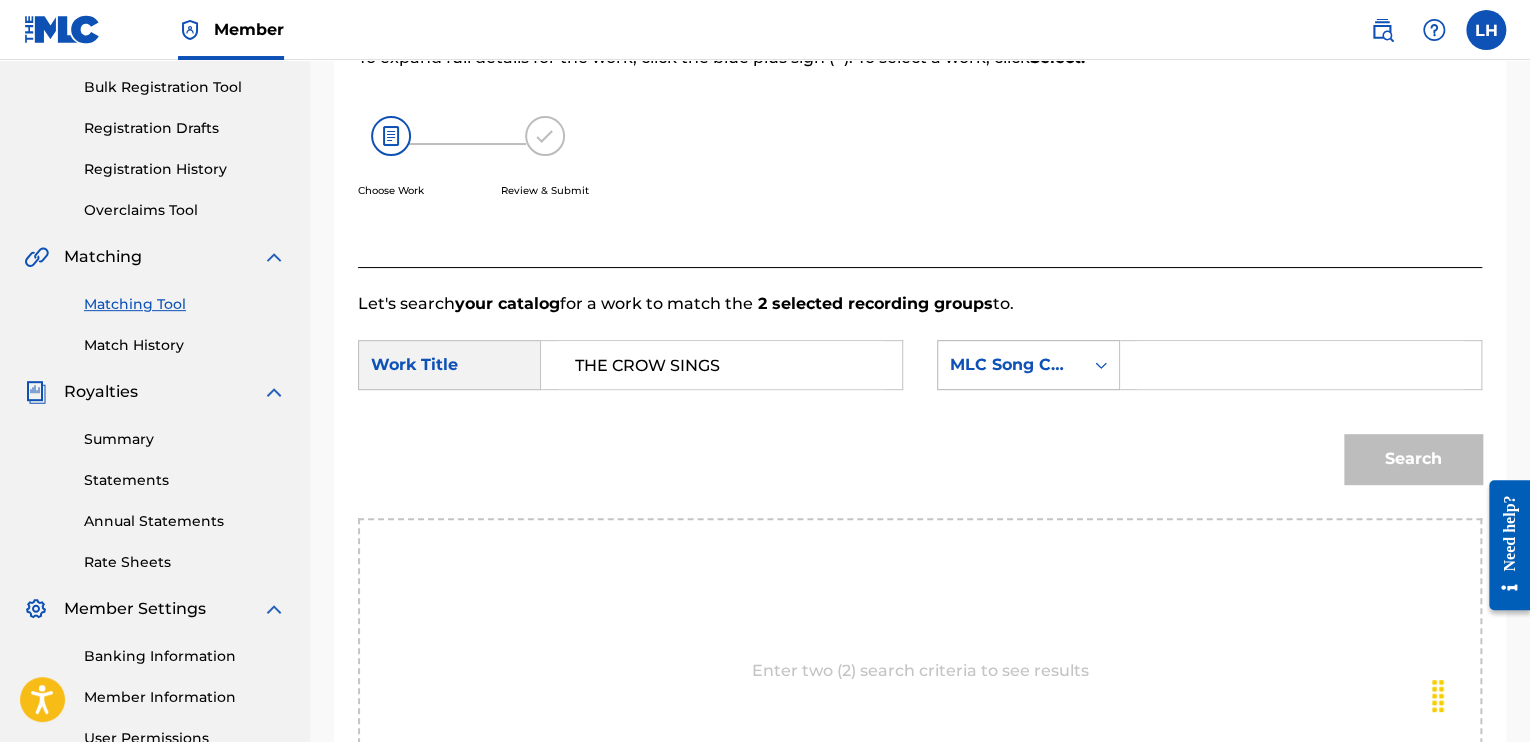 type on "THE CROW SINGS" 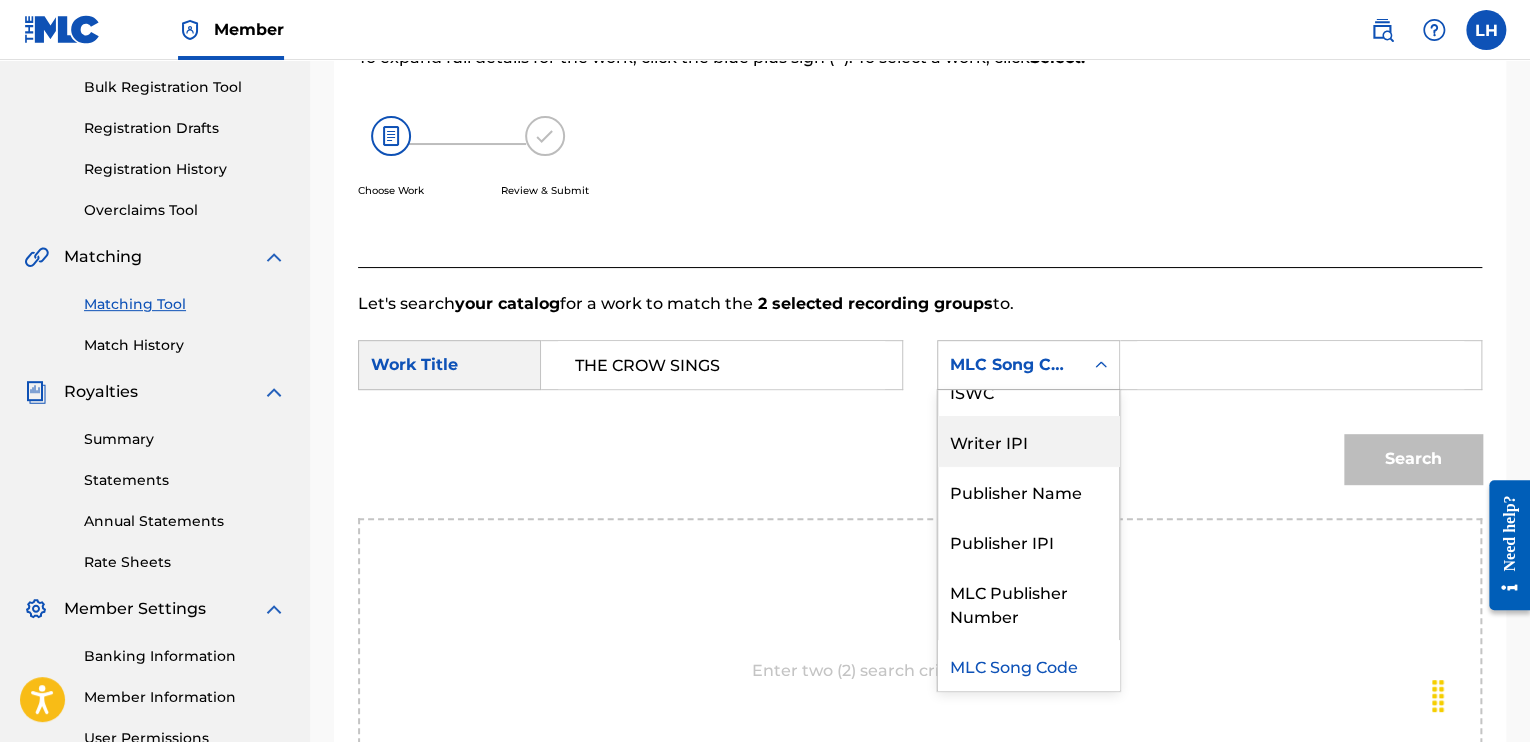 scroll, scrollTop: 0, scrollLeft: 0, axis: both 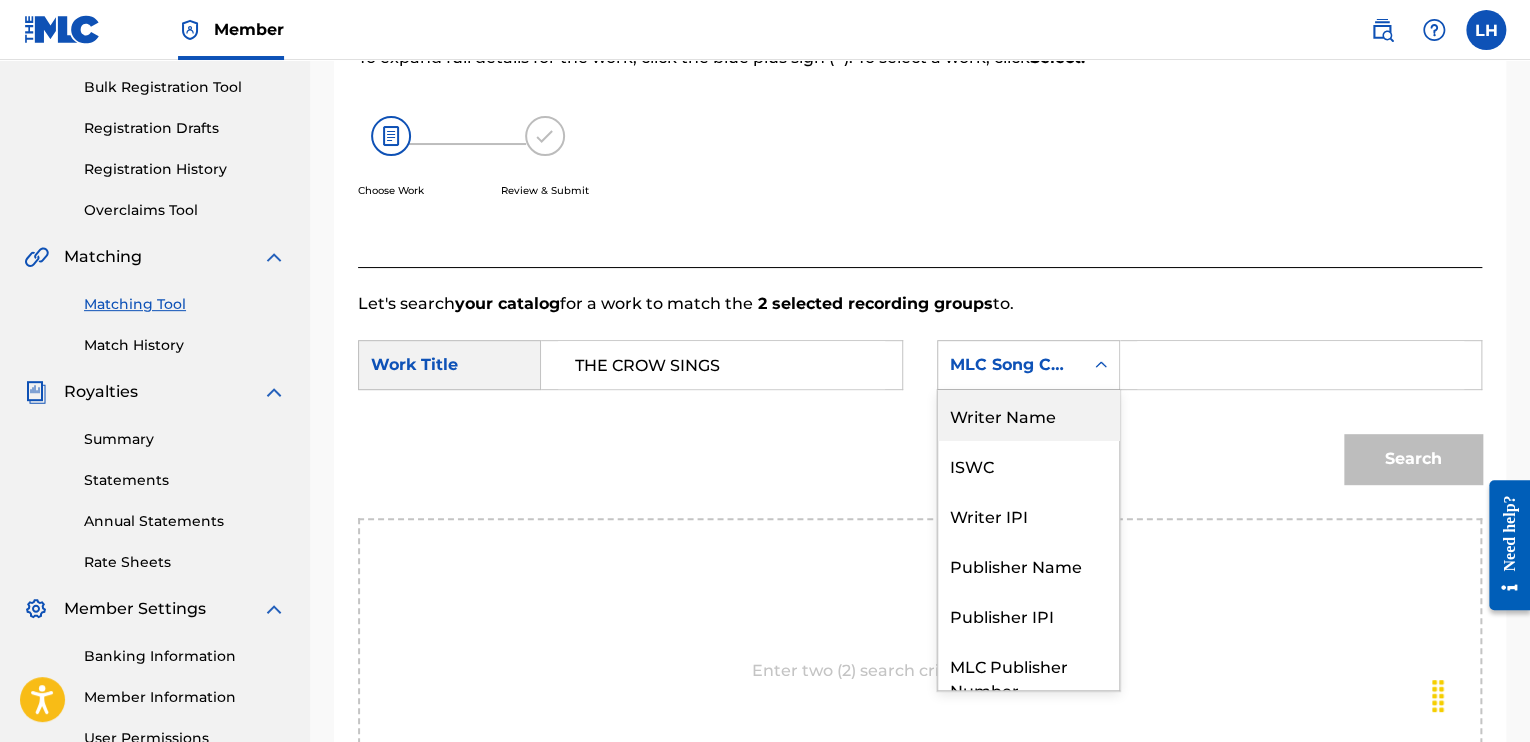 click on "Writer Name" at bounding box center [1028, 415] 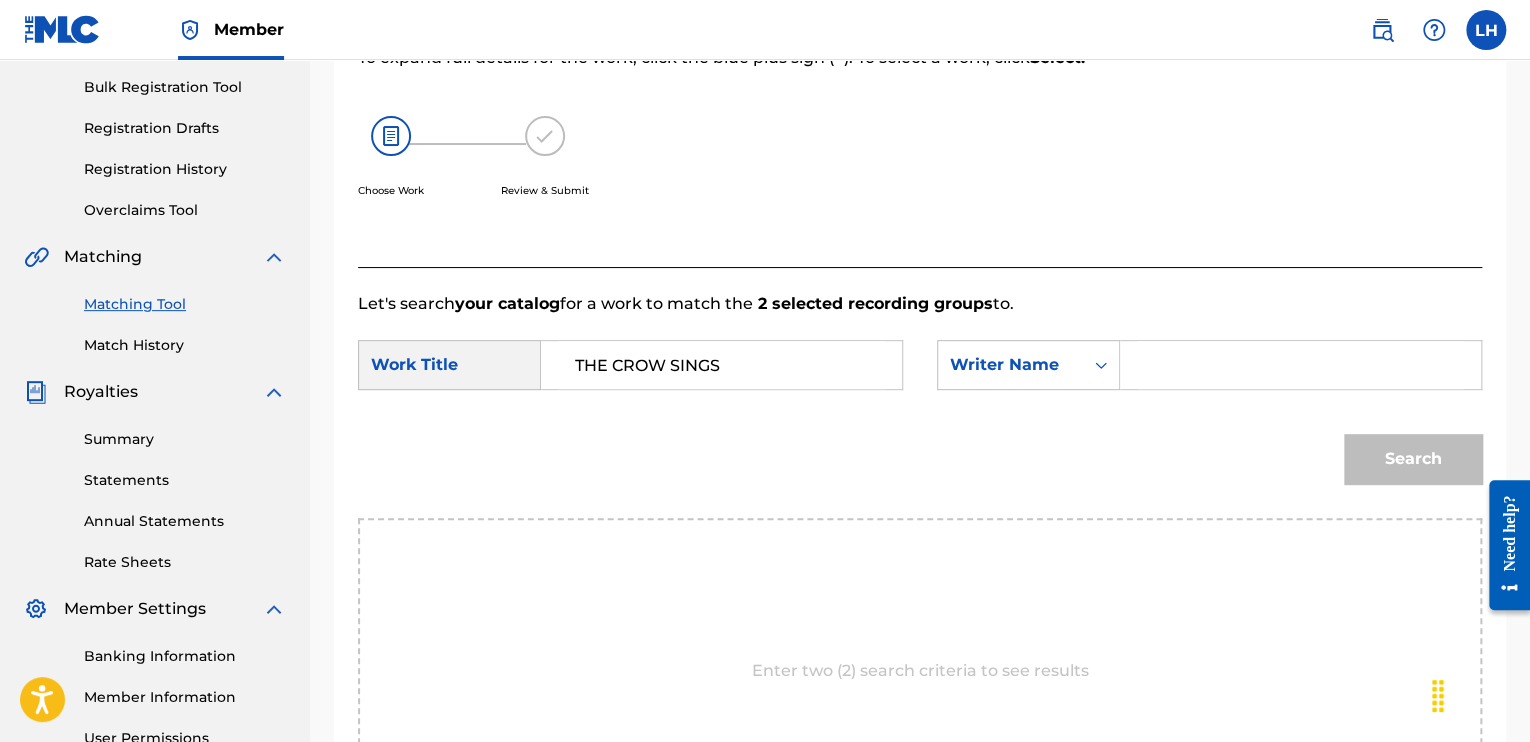 click at bounding box center [1300, 365] 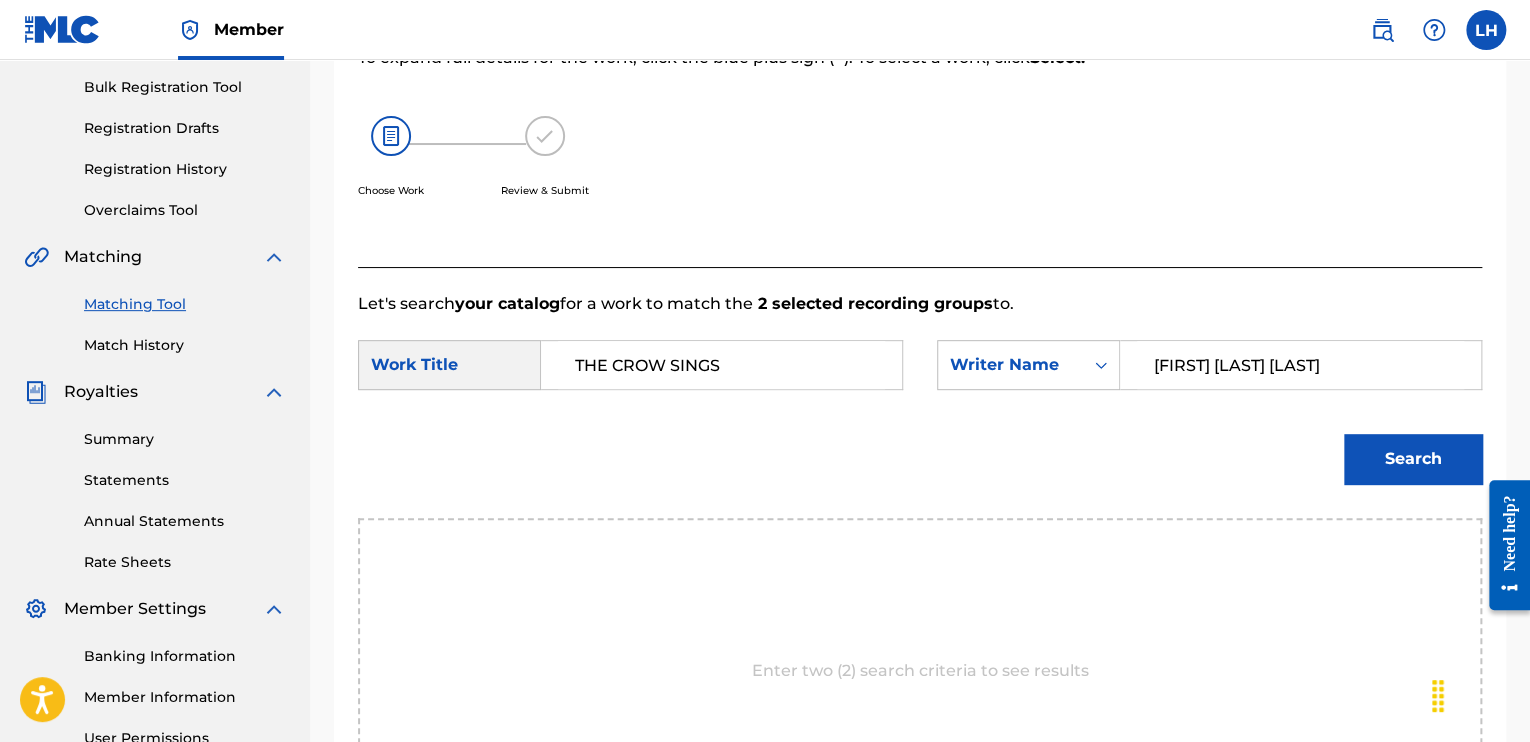 click on "Search" at bounding box center (1413, 459) 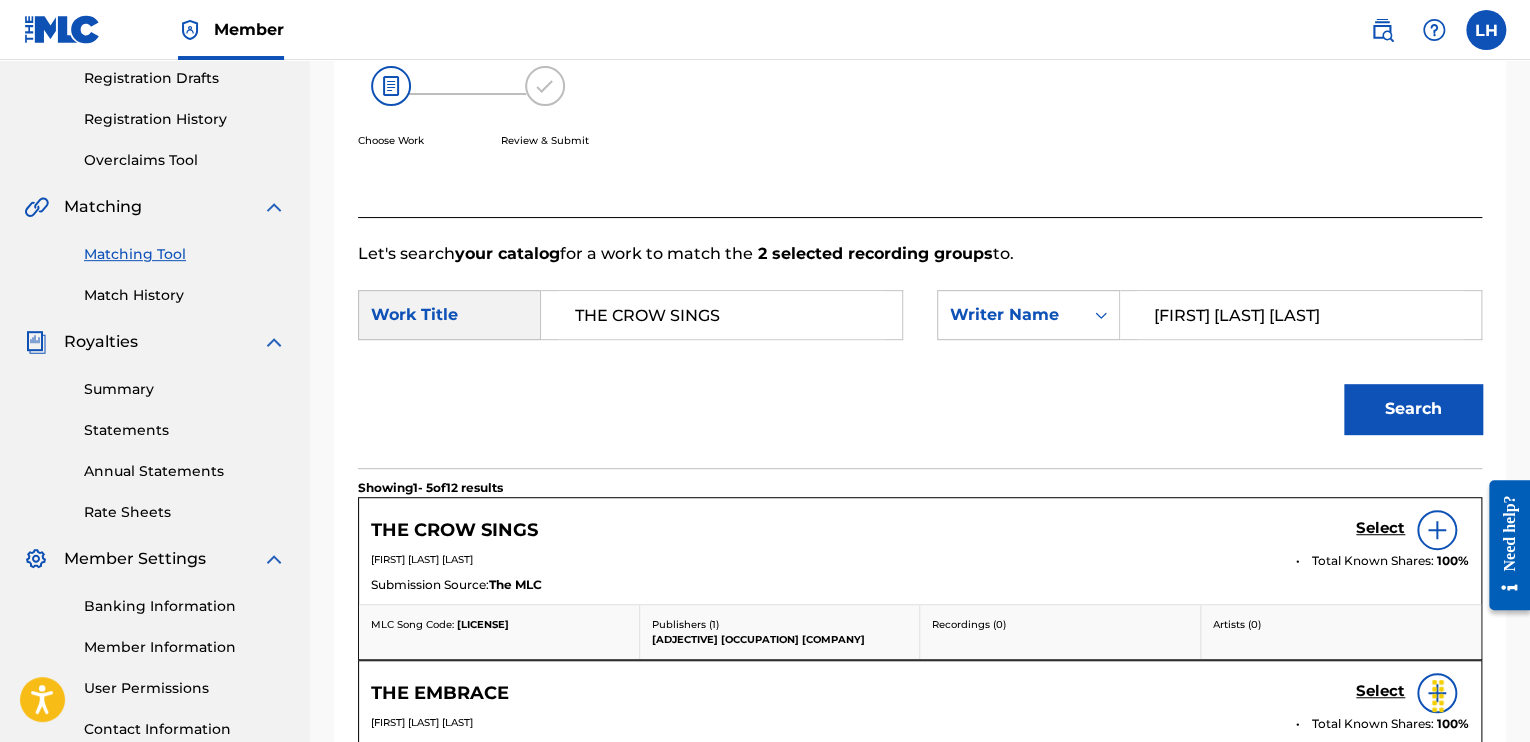 scroll, scrollTop: 279, scrollLeft: 0, axis: vertical 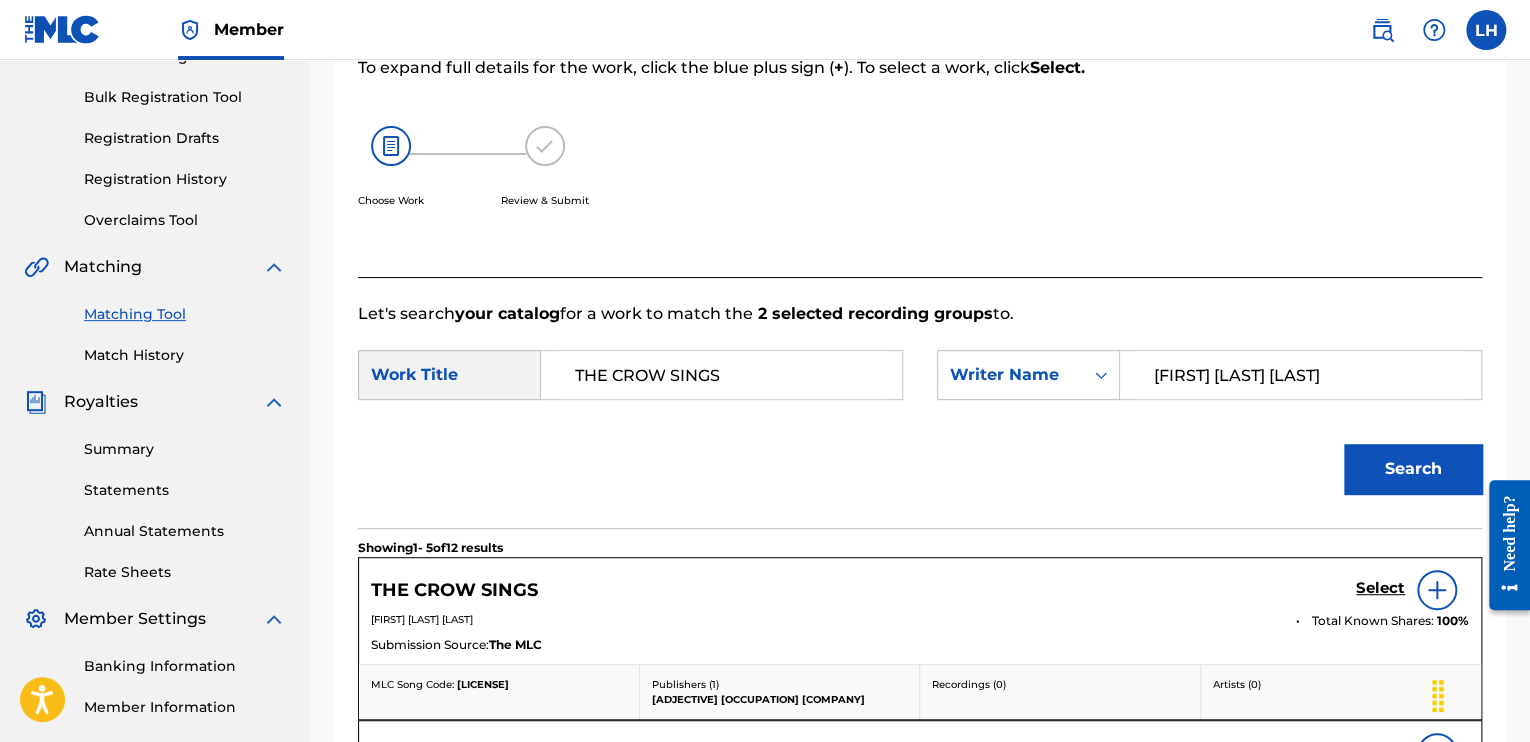 click on "Search" at bounding box center (1413, 469) 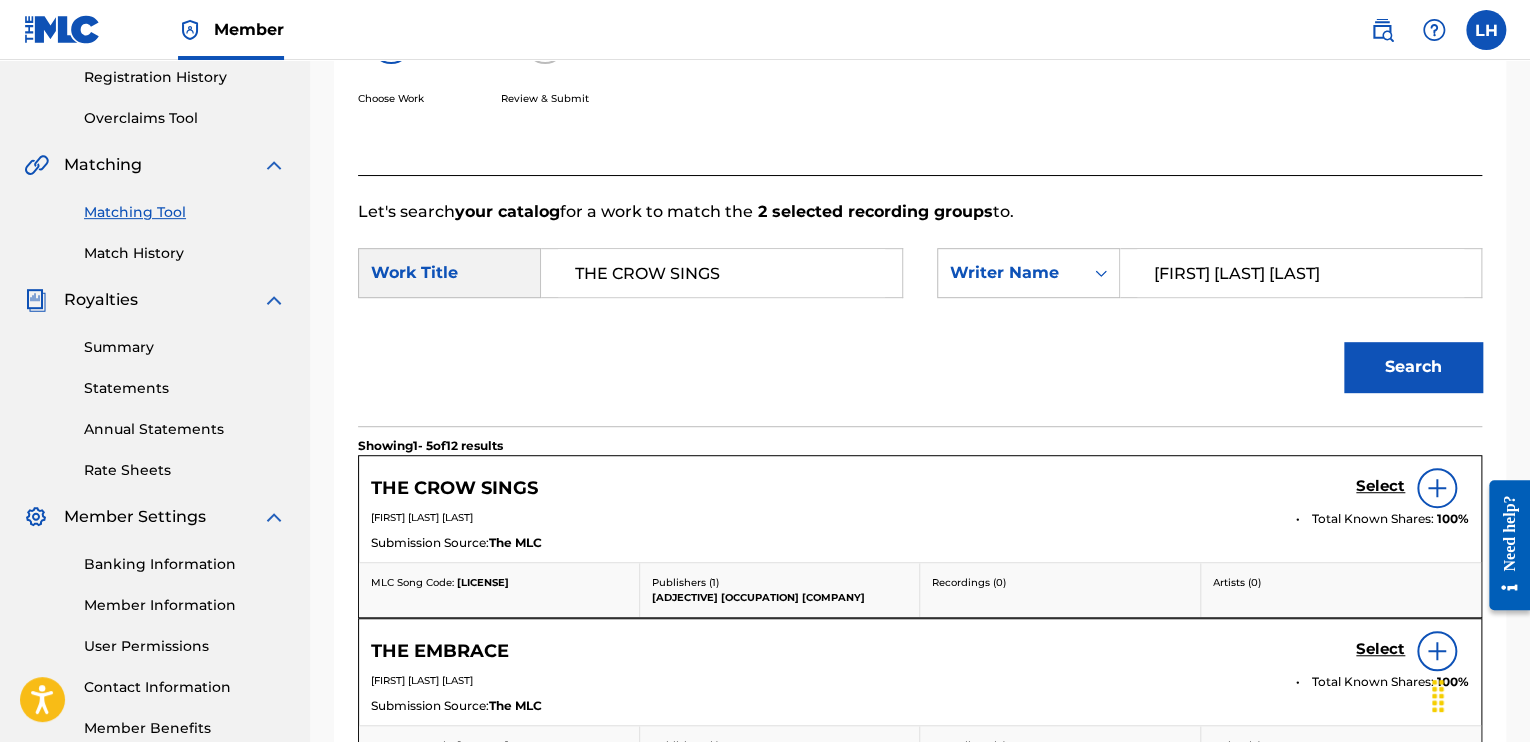 scroll, scrollTop: 379, scrollLeft: 0, axis: vertical 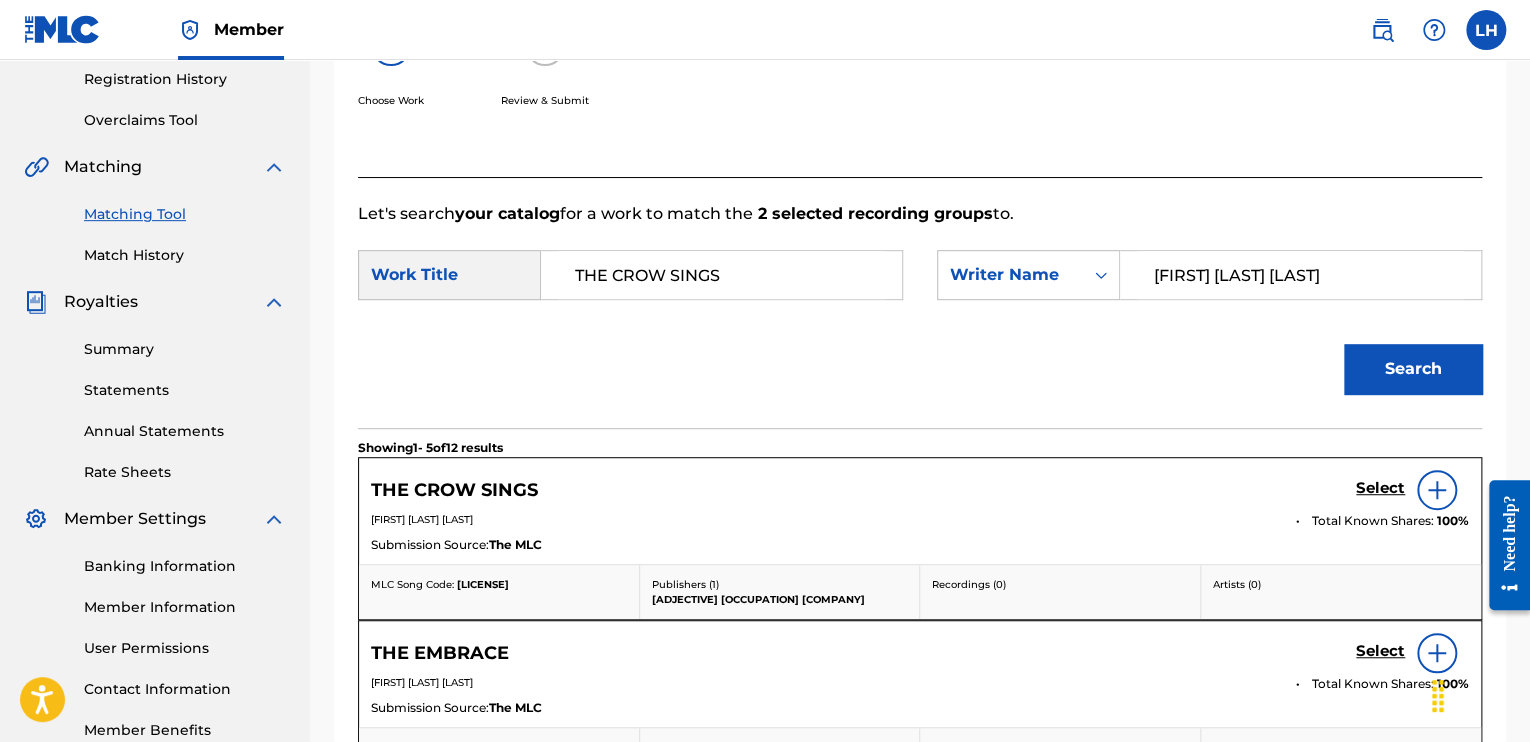 click at bounding box center [1437, 490] 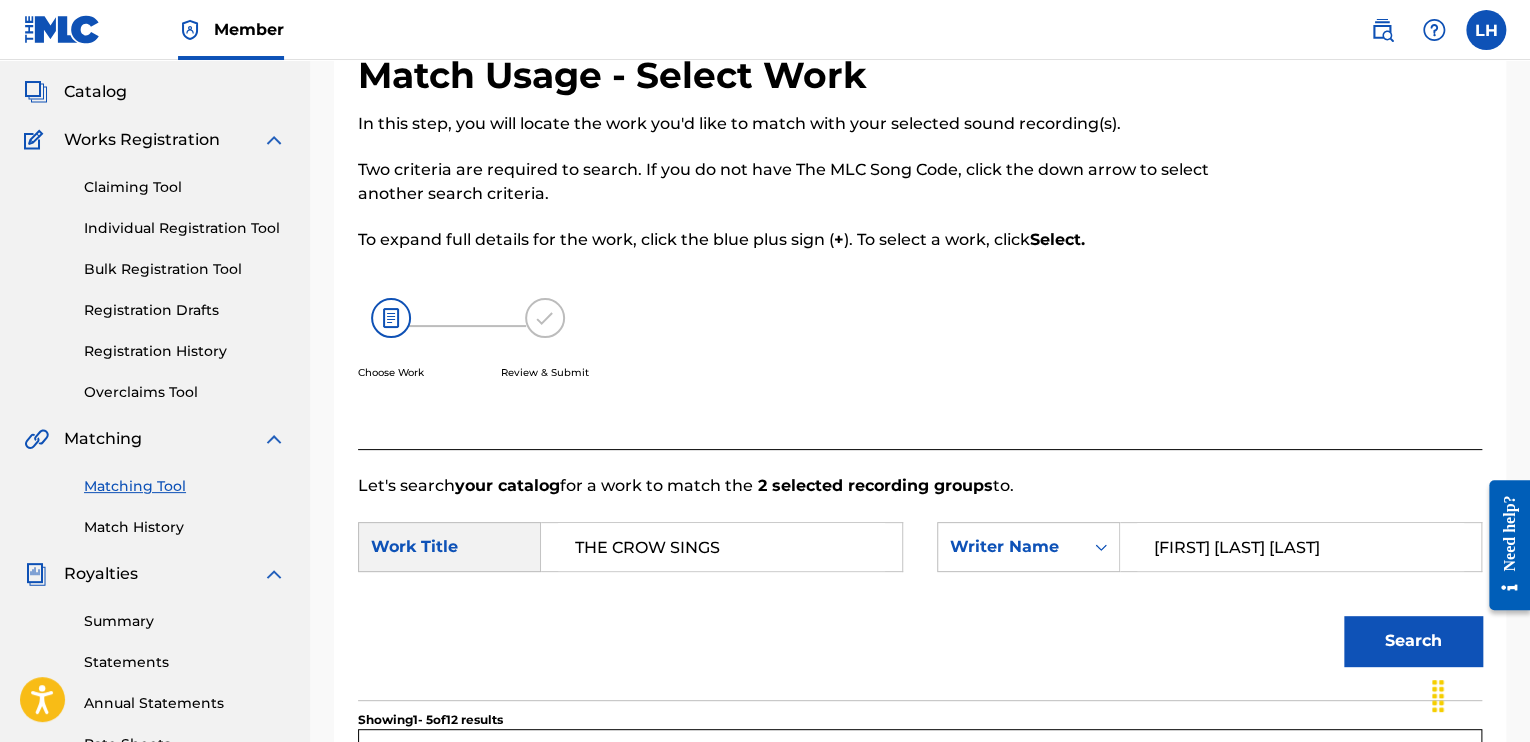 scroll, scrollTop: 79, scrollLeft: 0, axis: vertical 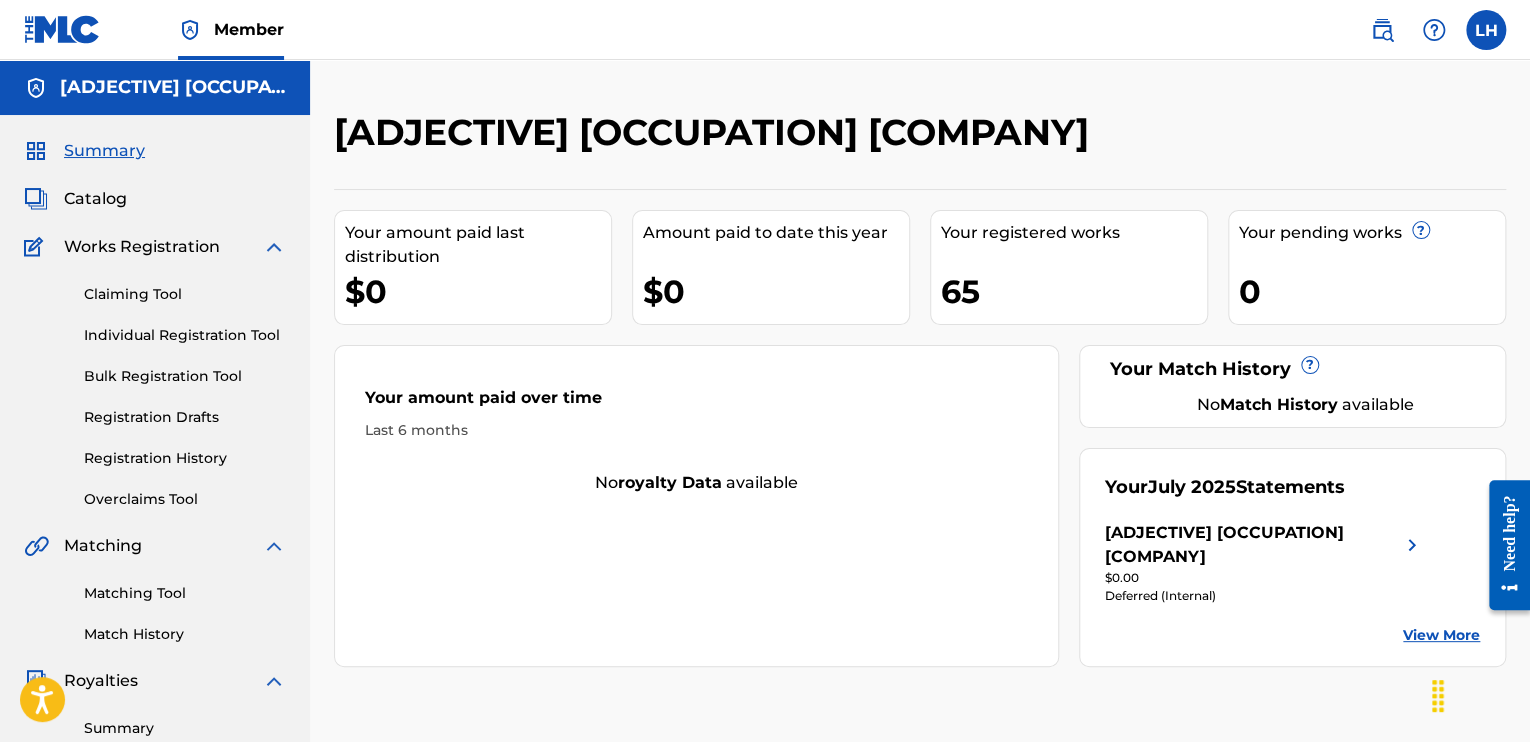 click on "Match History" at bounding box center [185, 634] 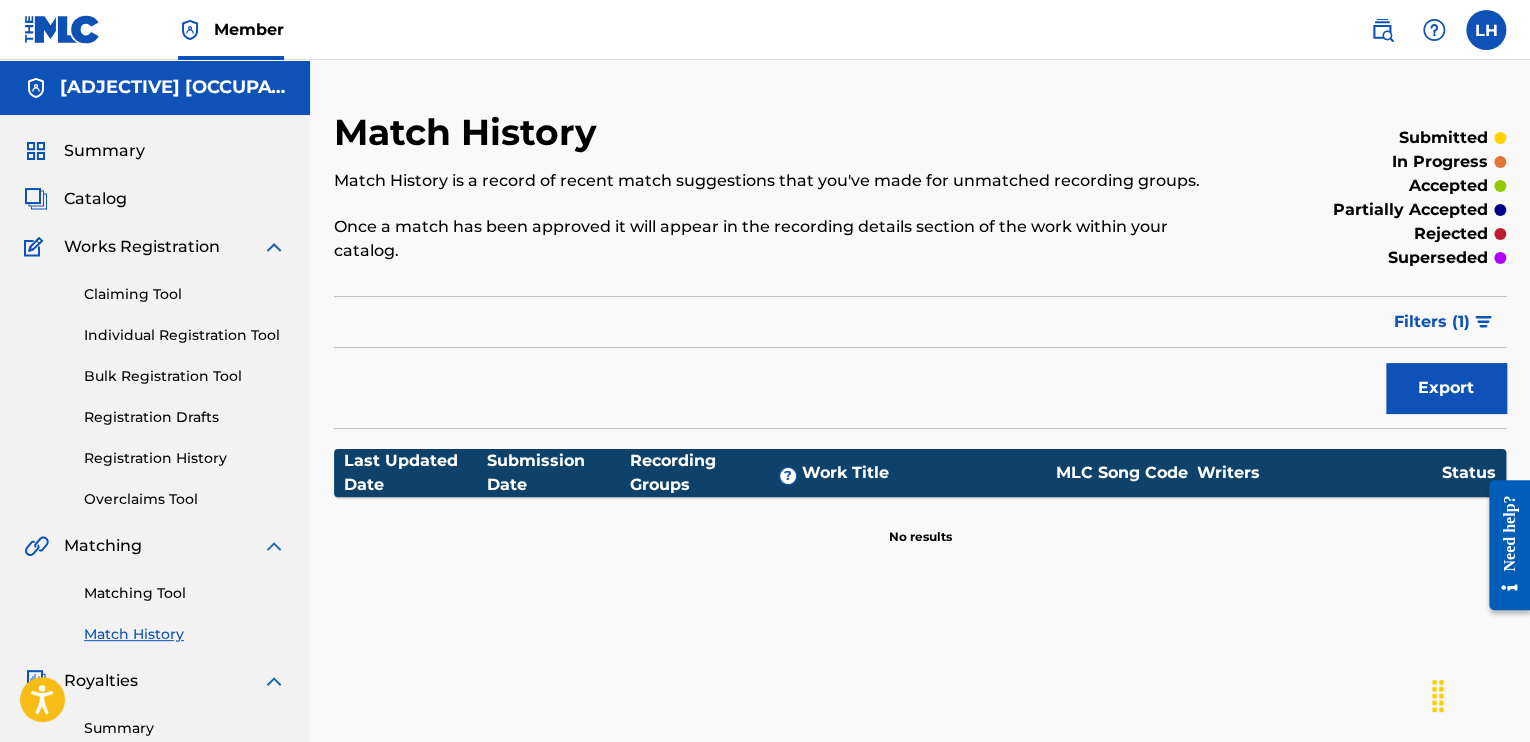 click on "Matching Tool" at bounding box center [185, 593] 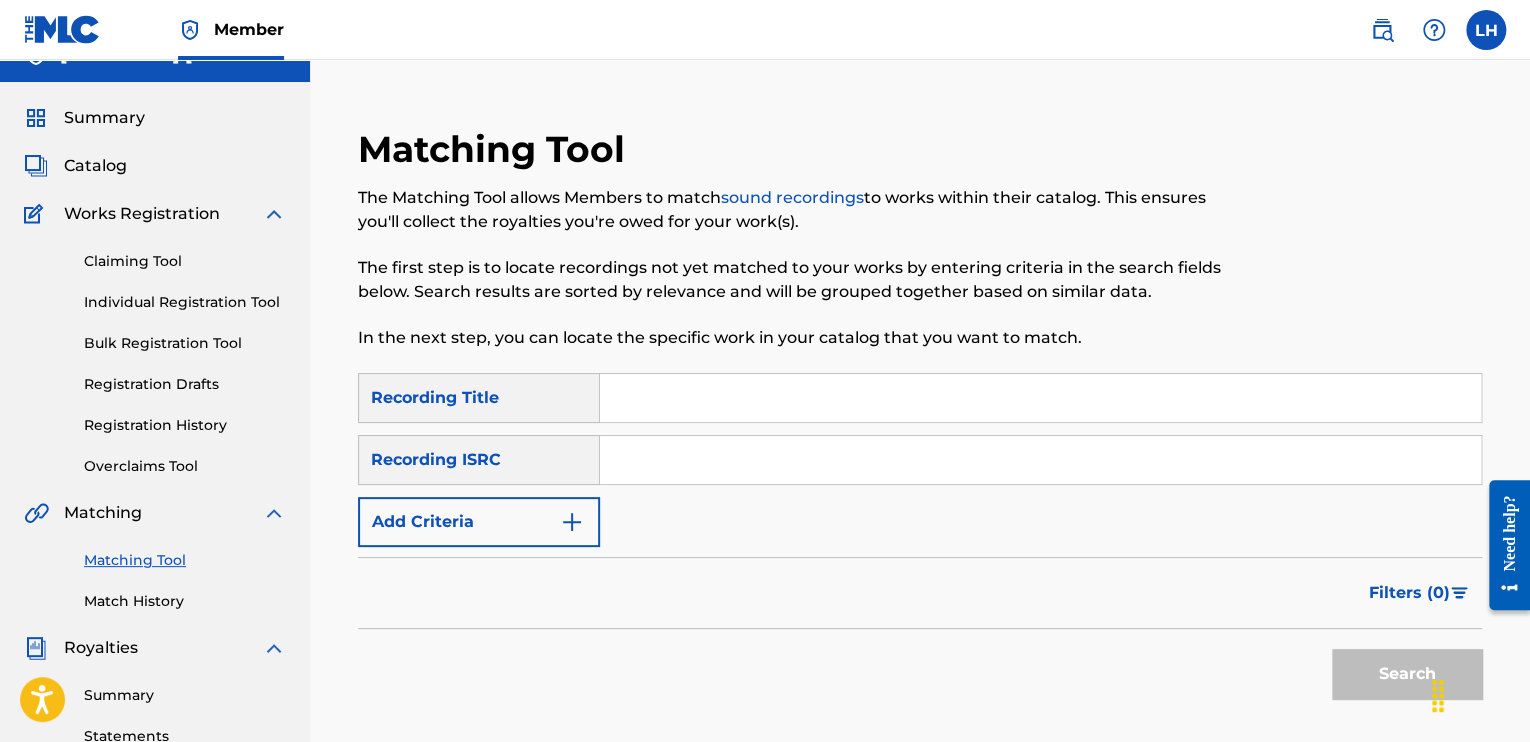 scroll, scrollTop: 0, scrollLeft: 0, axis: both 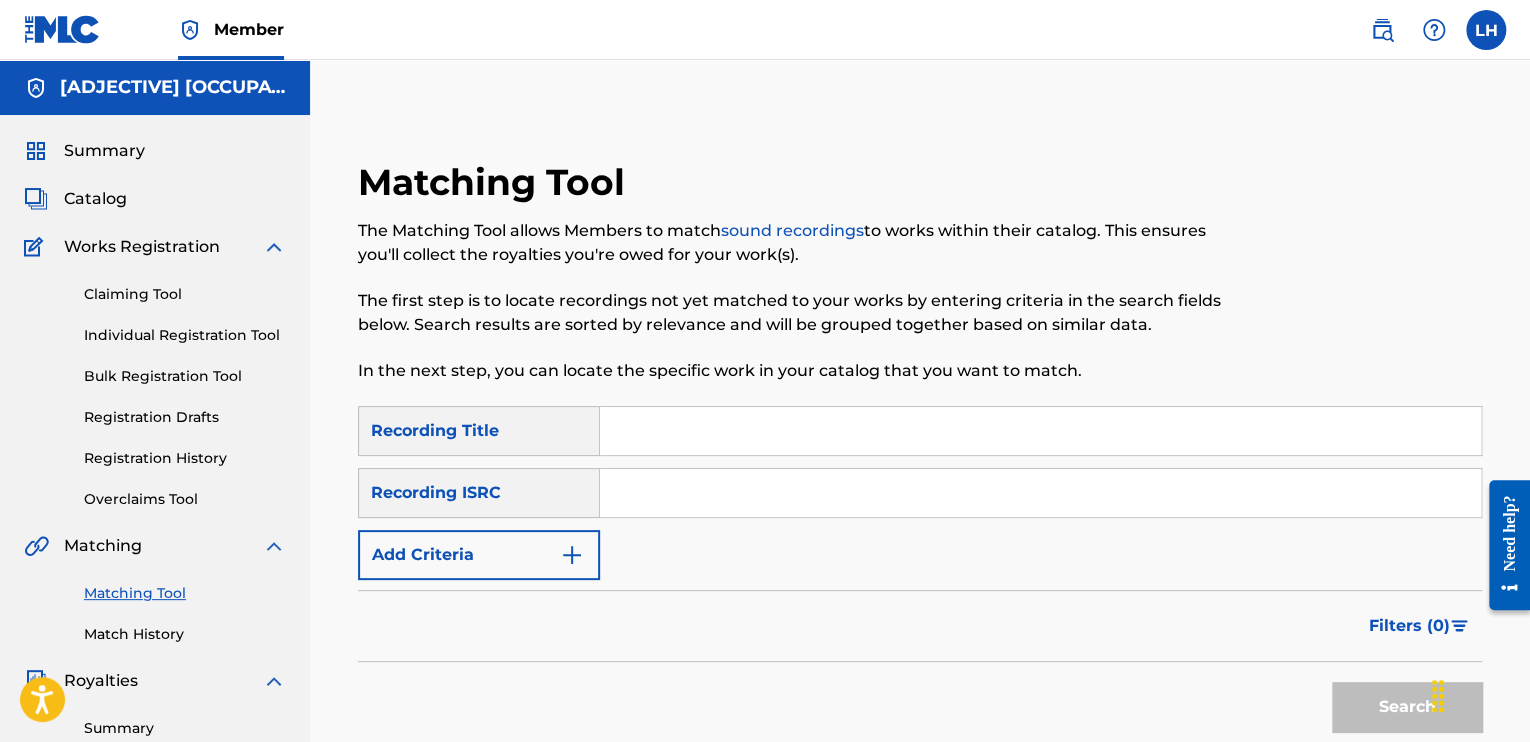 click on "Need help?" at bounding box center [1509, 532] 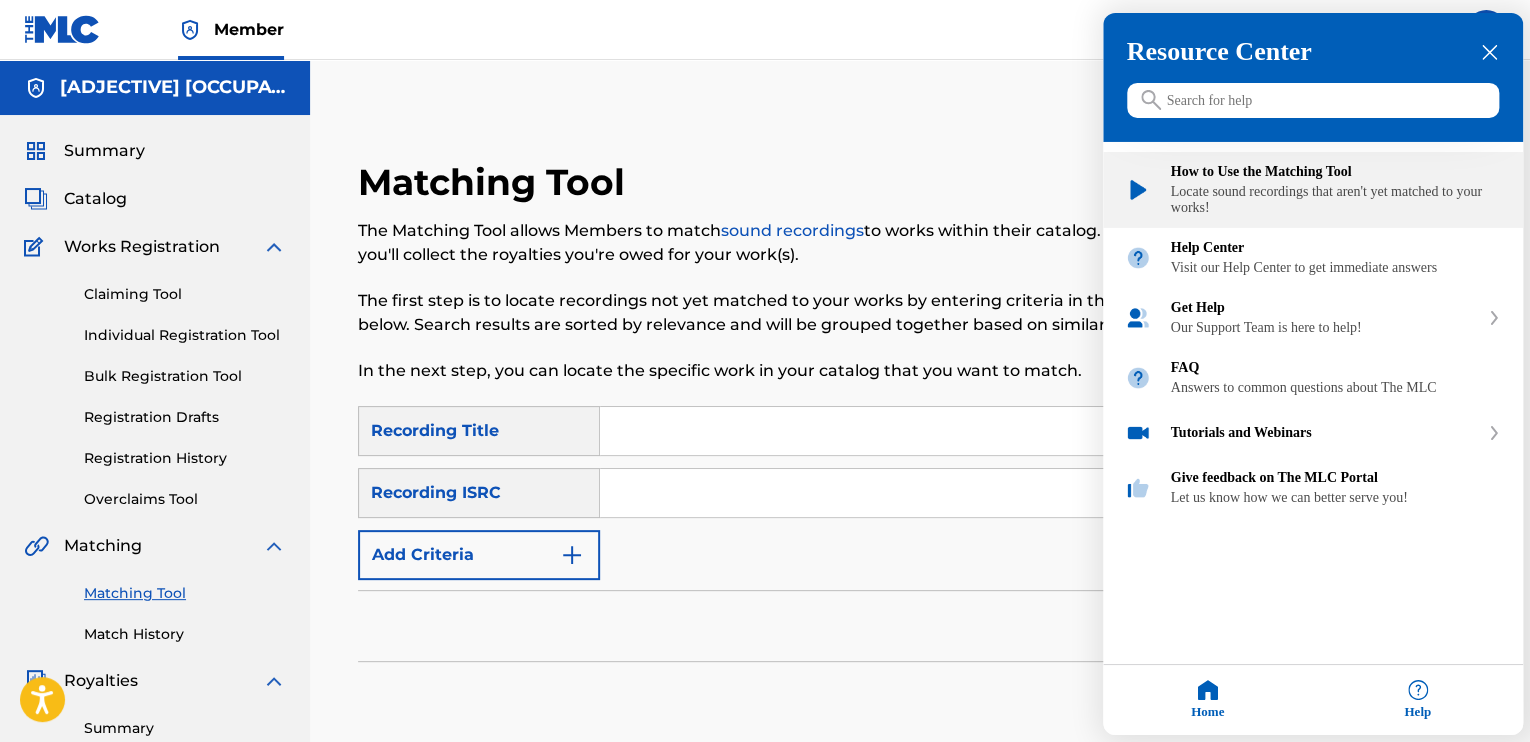 click on "Locate sound recordings that aren't yet matched to your works!" at bounding box center [1336, 200] 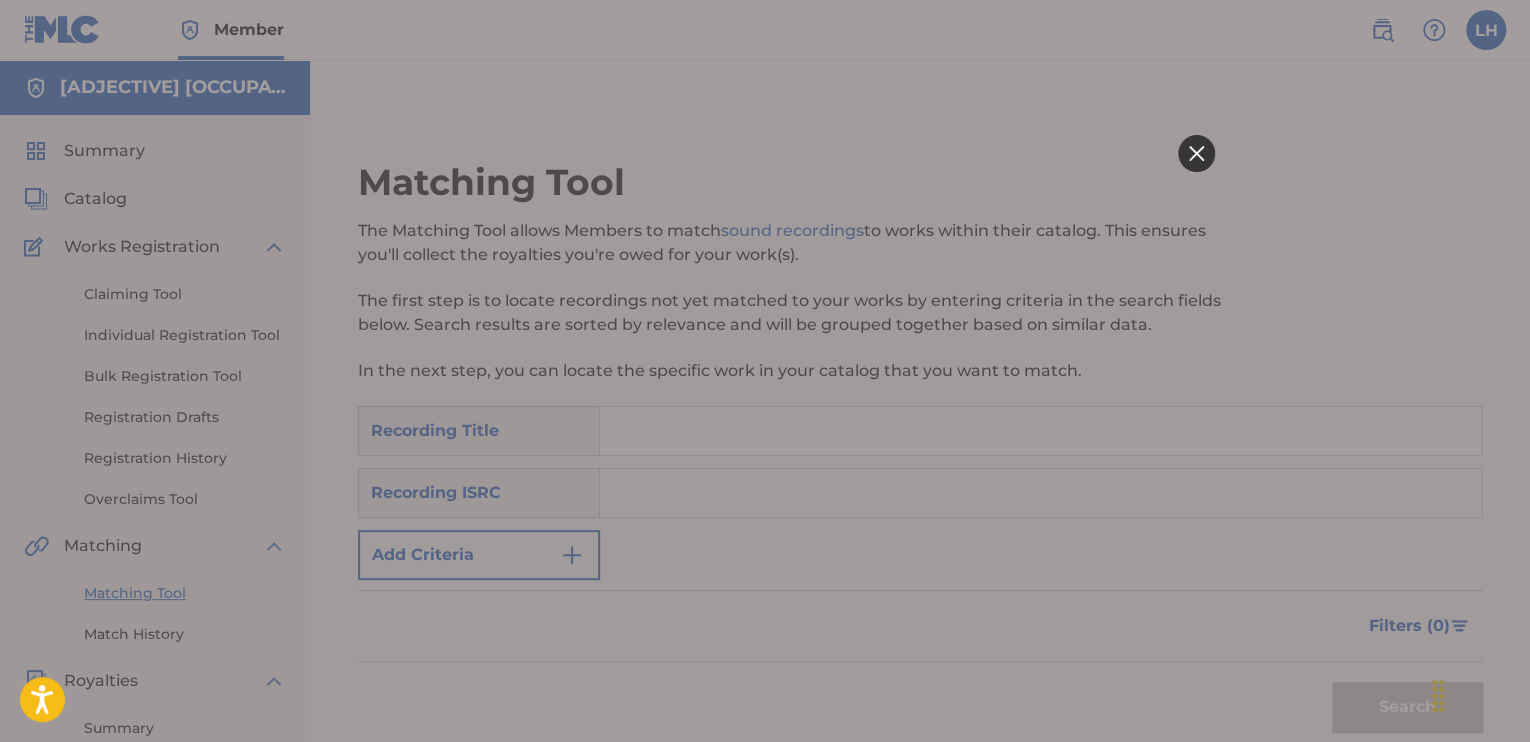 scroll, scrollTop: 0, scrollLeft: 0, axis: both 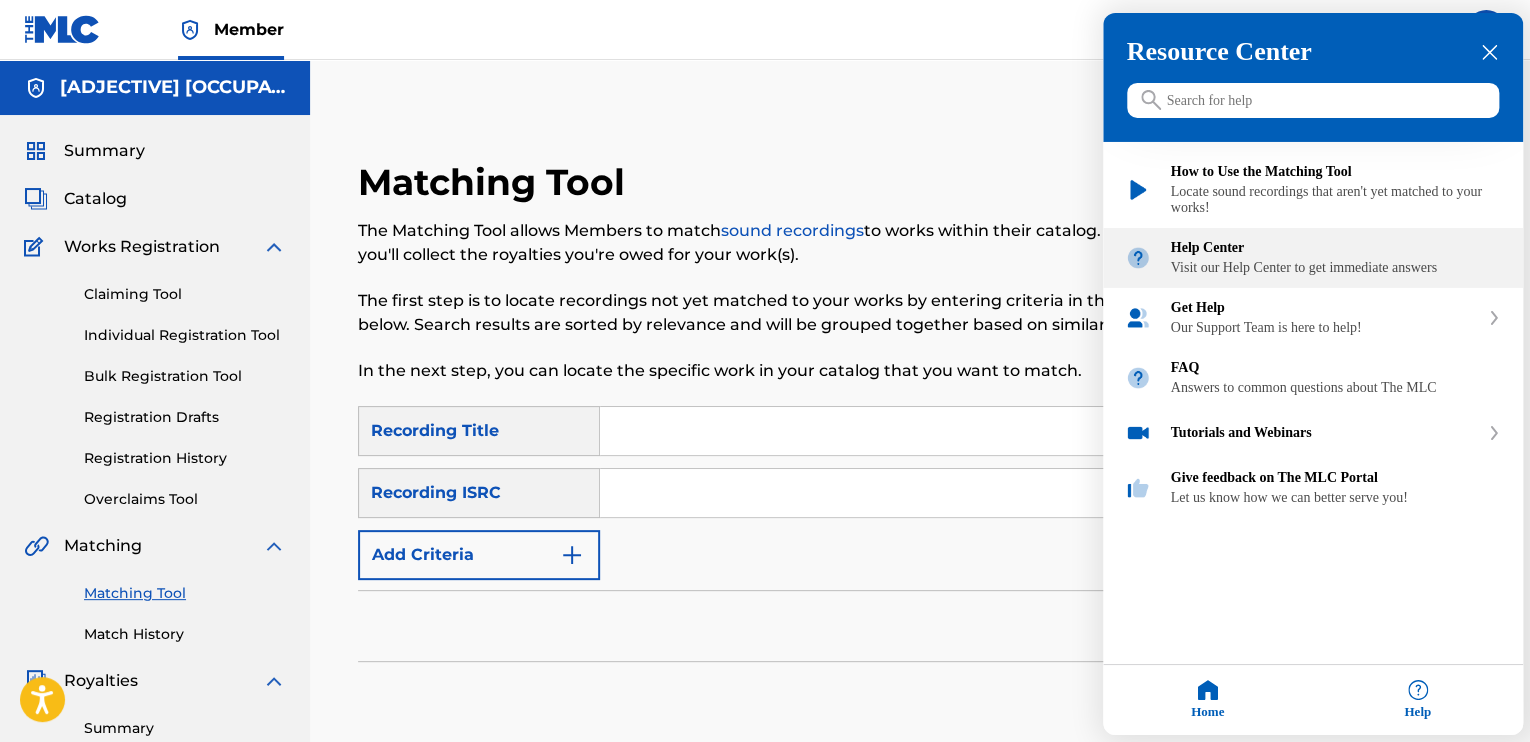 click on "Visit our Help Center to get immediate answers" at bounding box center (1336, 268) 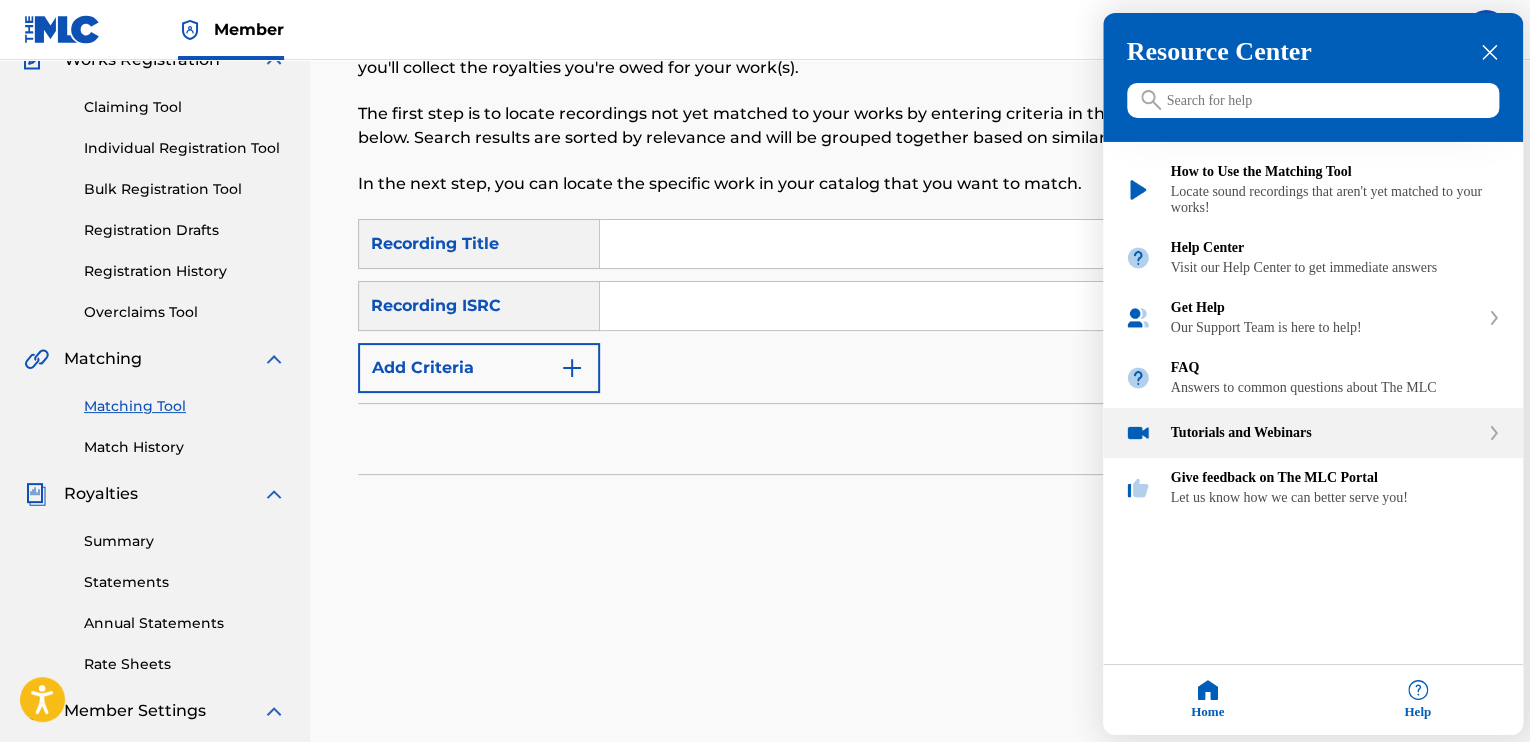scroll, scrollTop: 200, scrollLeft: 0, axis: vertical 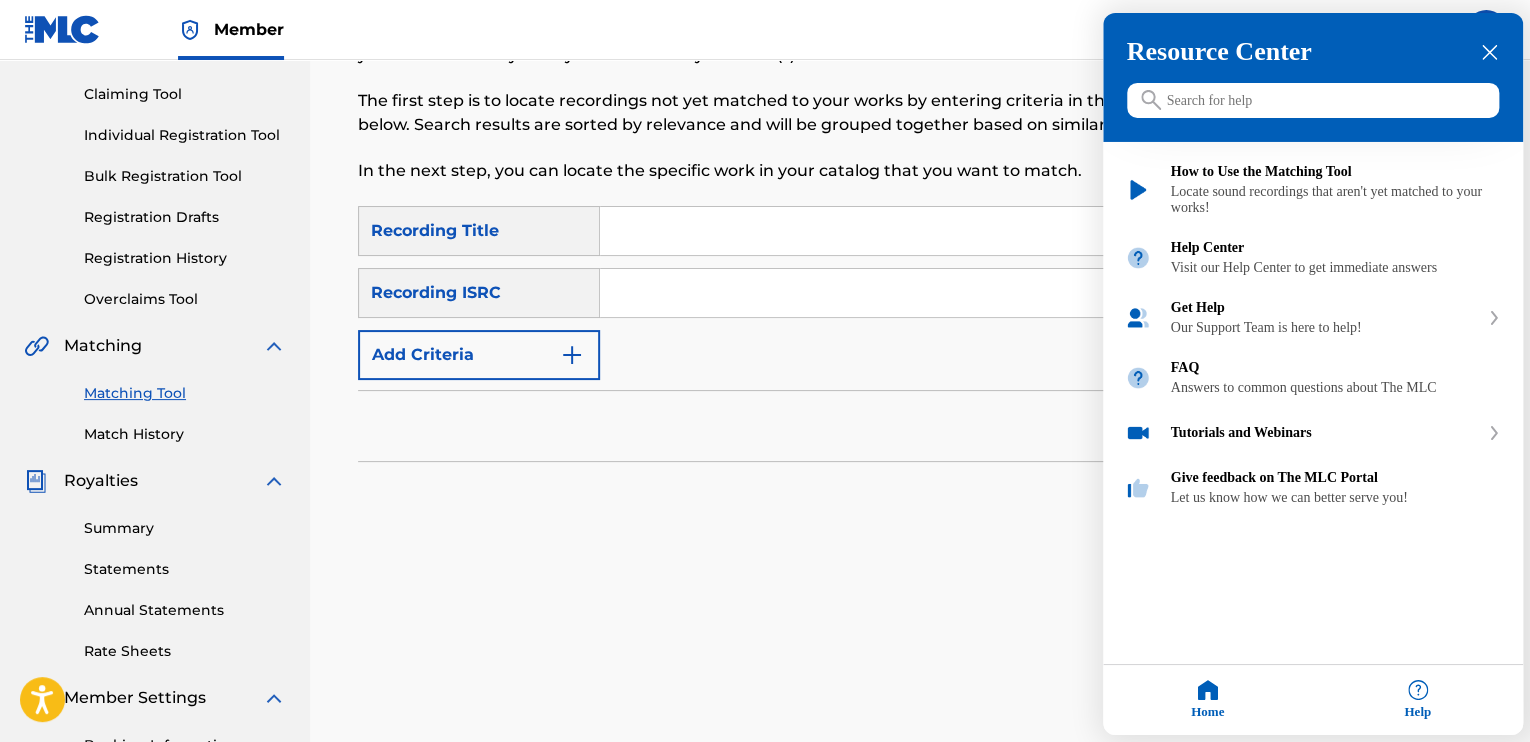 click 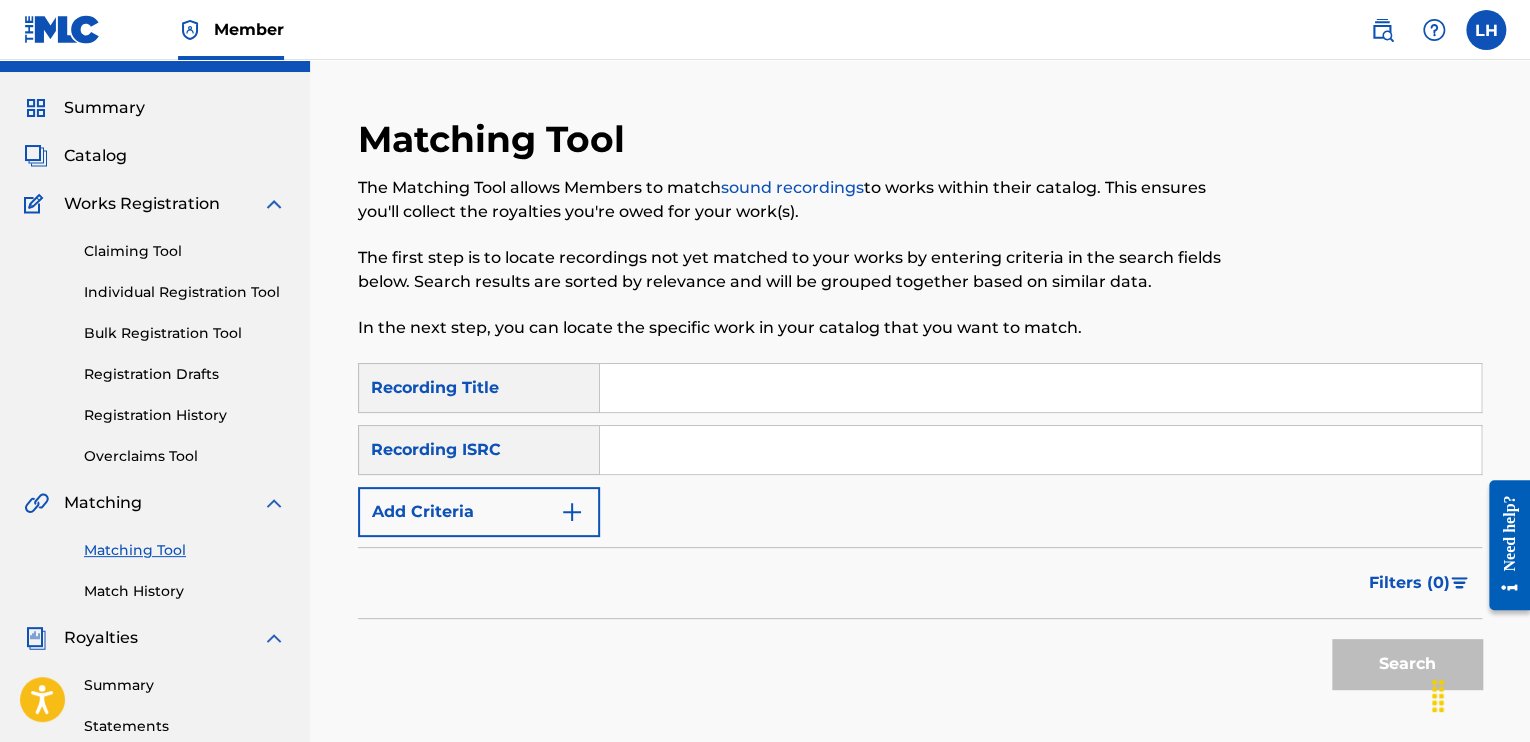 scroll, scrollTop: 0, scrollLeft: 0, axis: both 